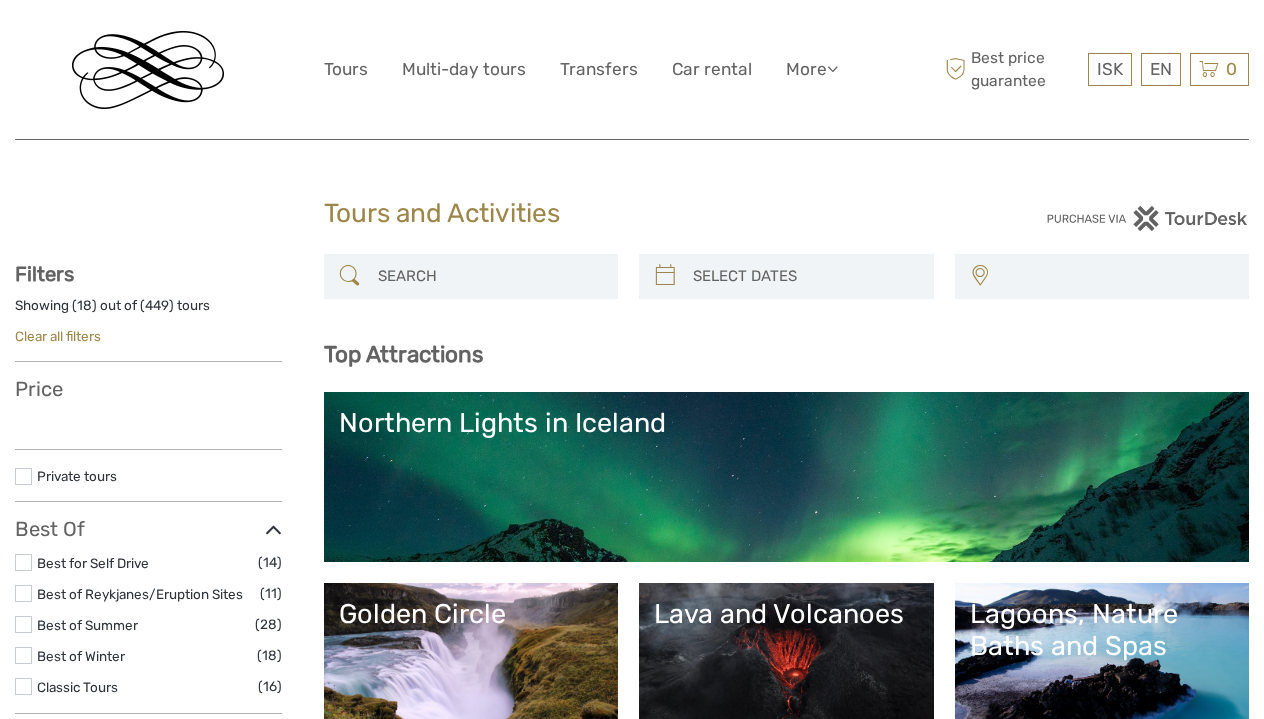 select 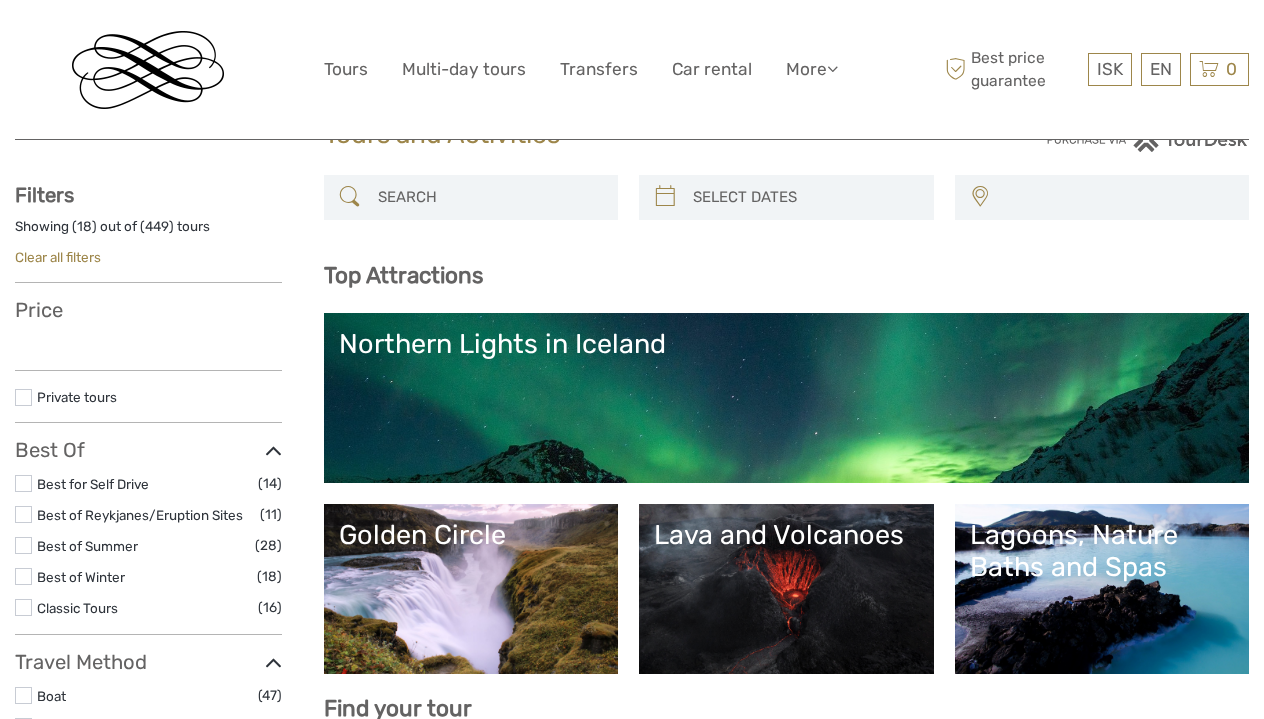 scroll, scrollTop: 107, scrollLeft: 1, axis: both 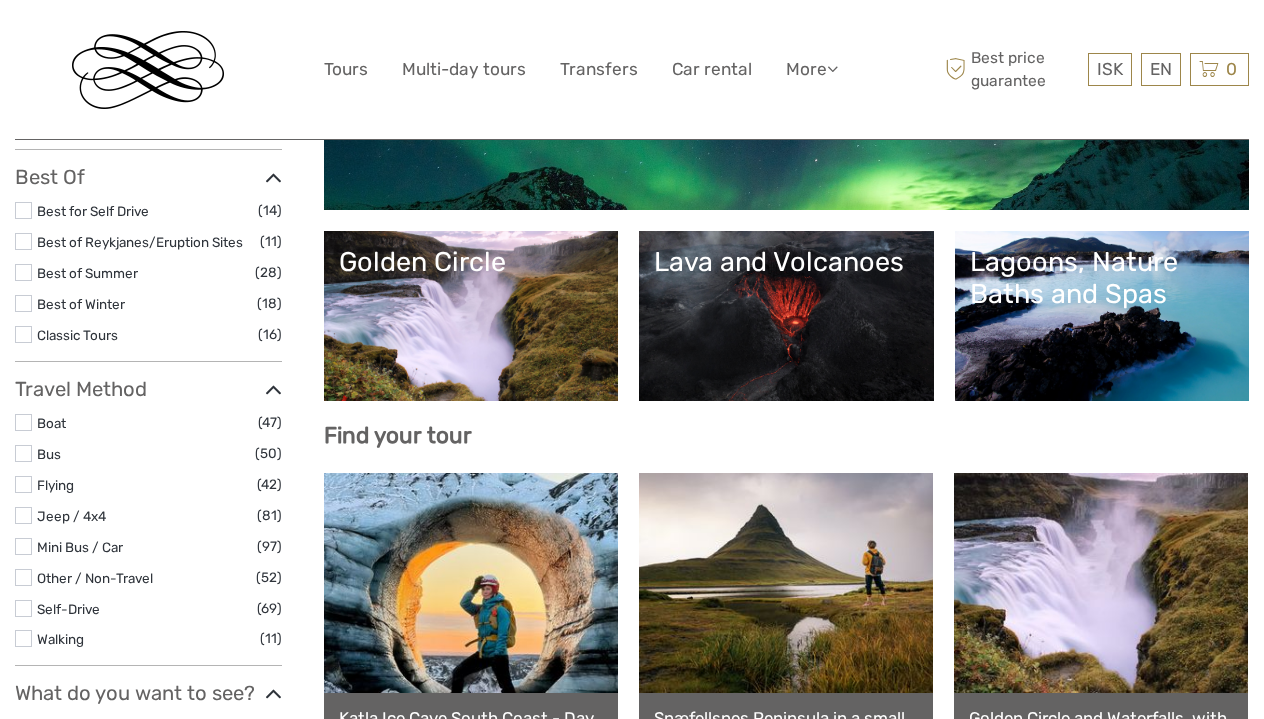 select 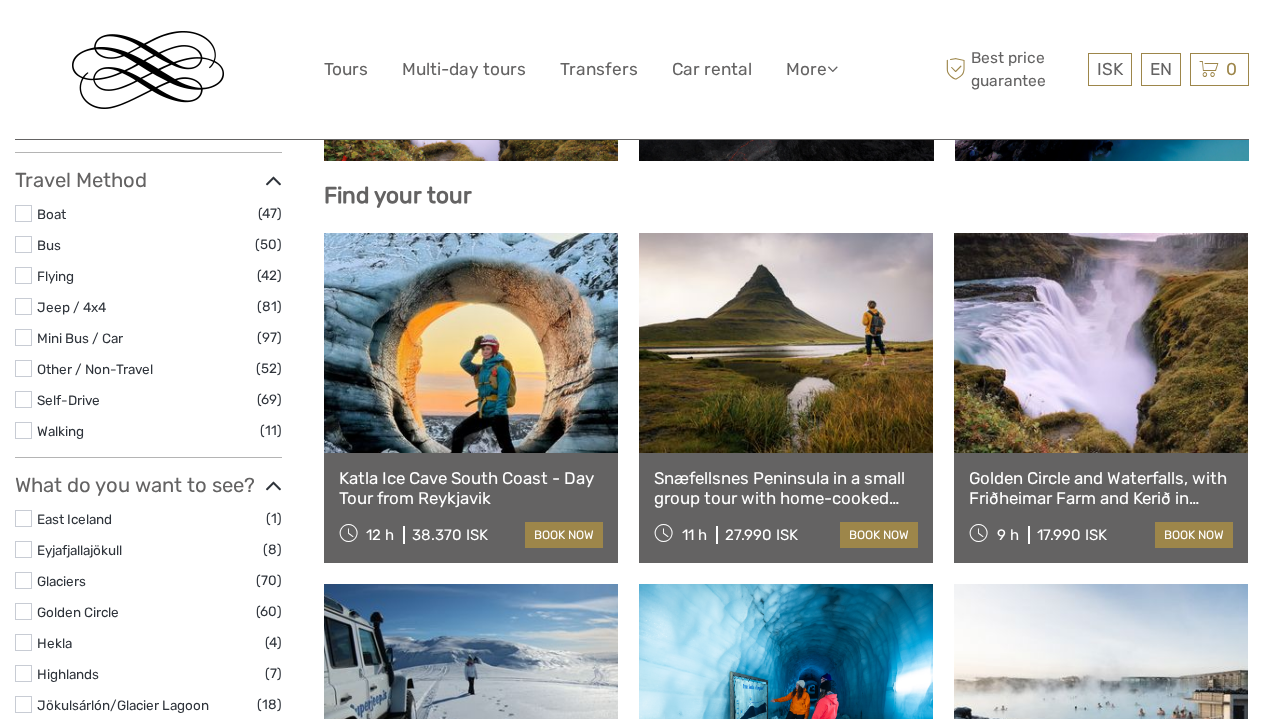 scroll, scrollTop: 592, scrollLeft: 0, axis: vertical 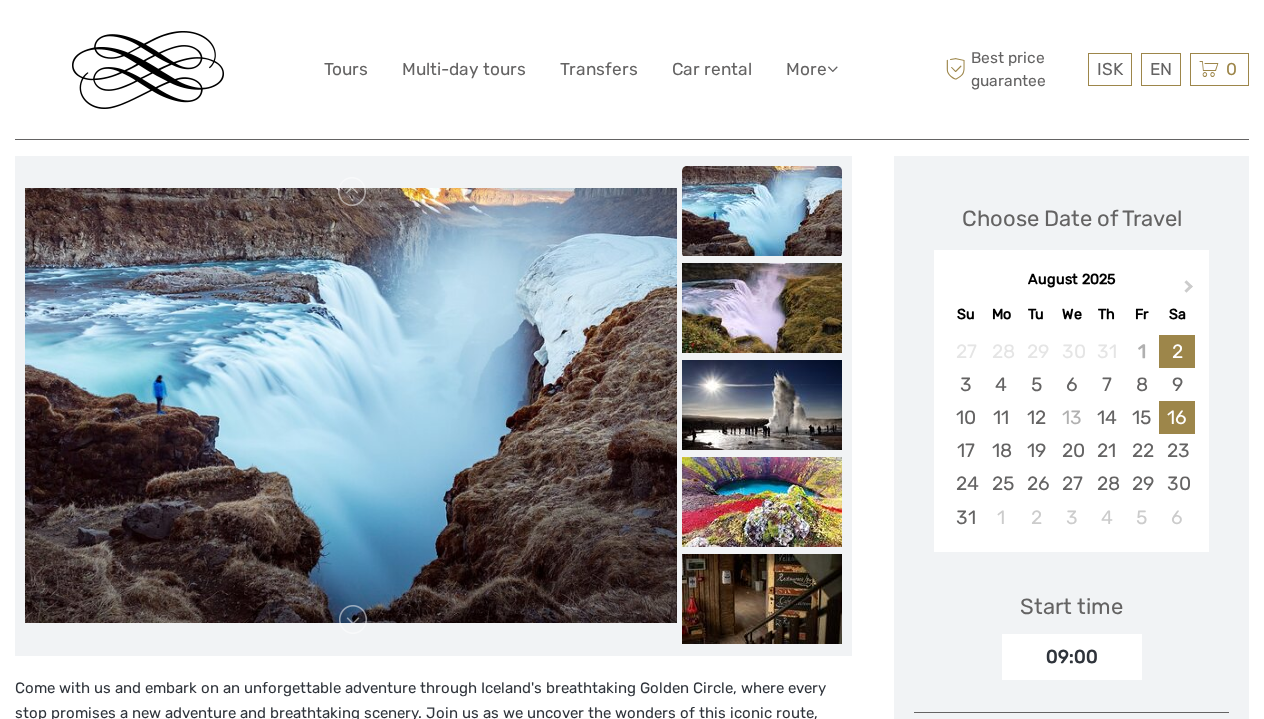 click on "16" at bounding box center (1176, 417) 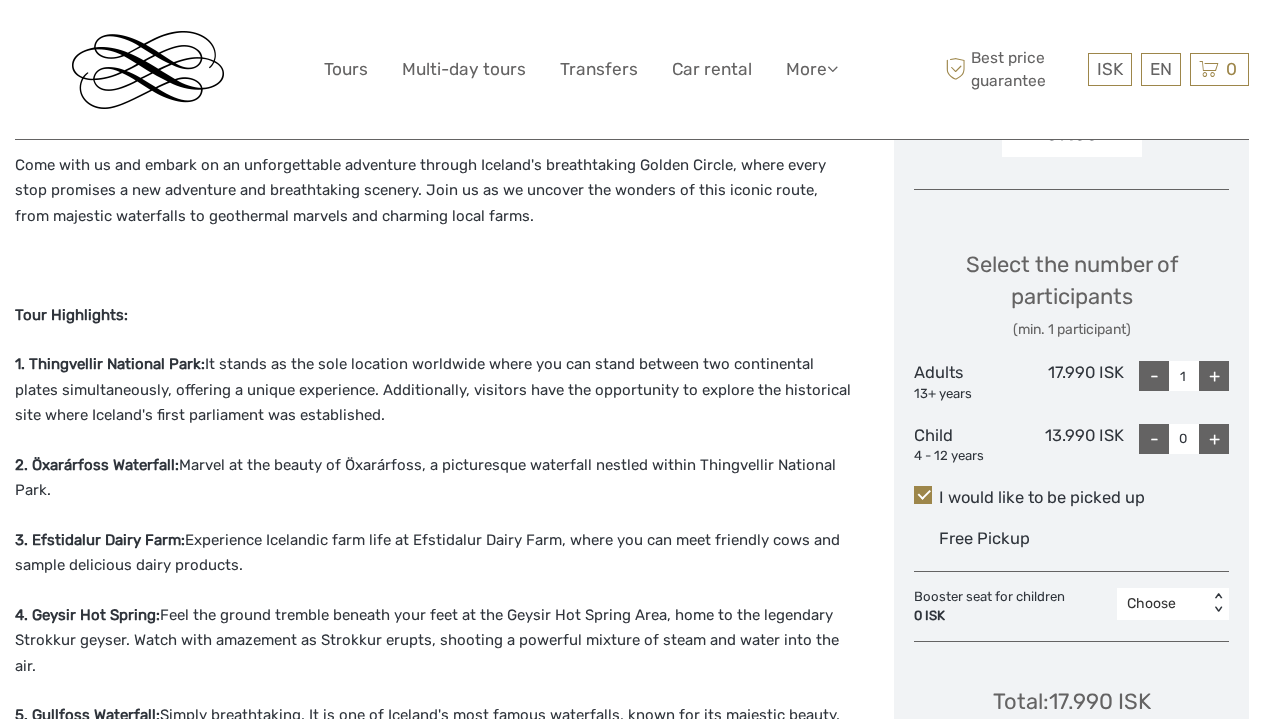 scroll, scrollTop: 765, scrollLeft: 0, axis: vertical 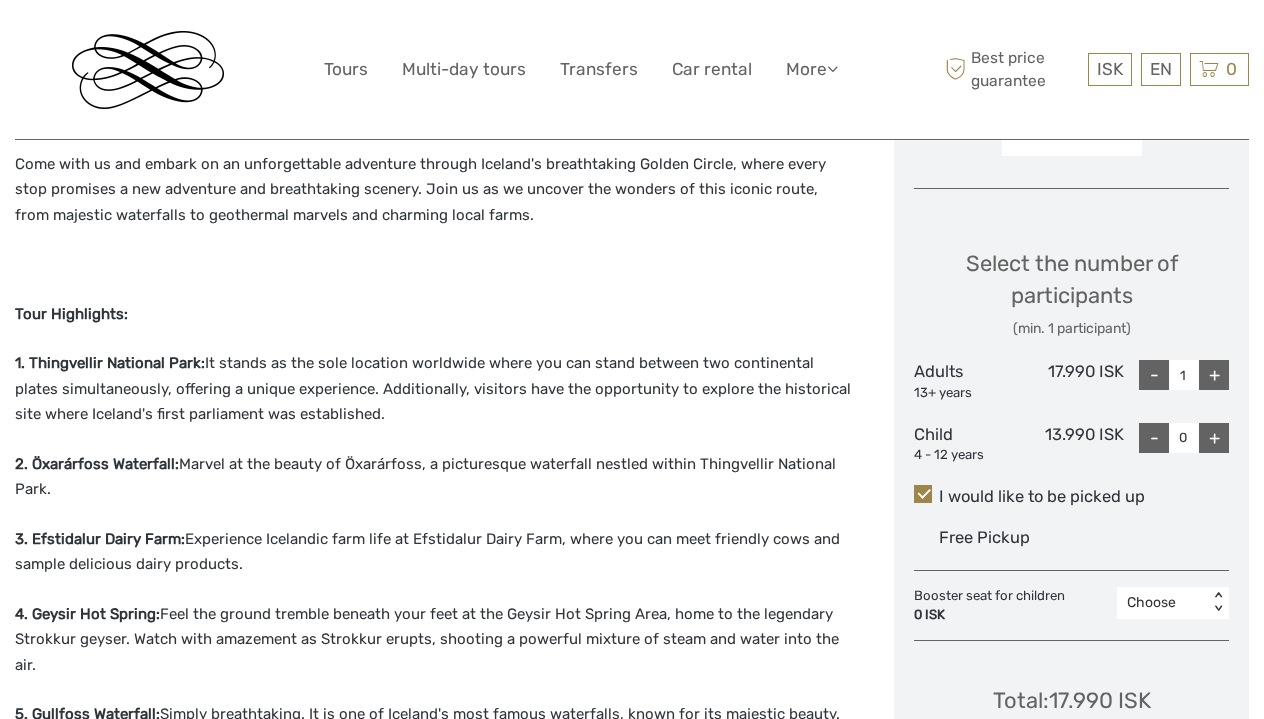 click on "+" at bounding box center (1214, 375) 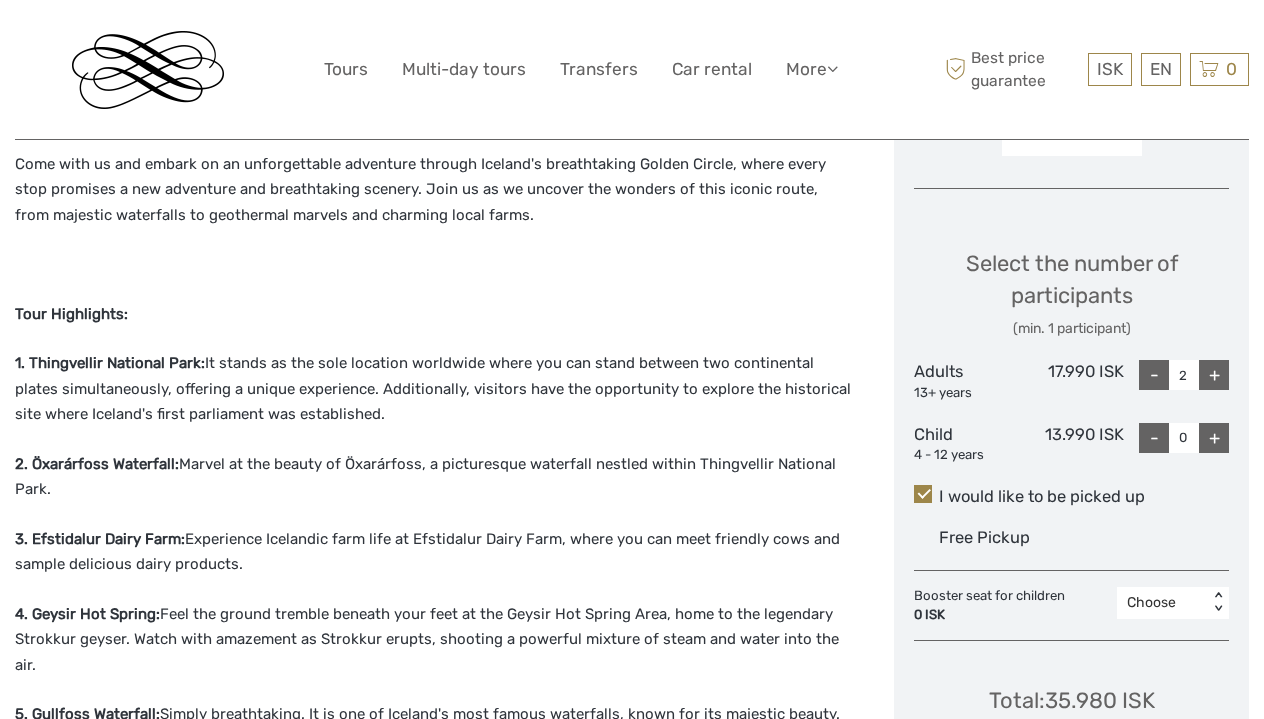 click on "+" at bounding box center [1214, 375] 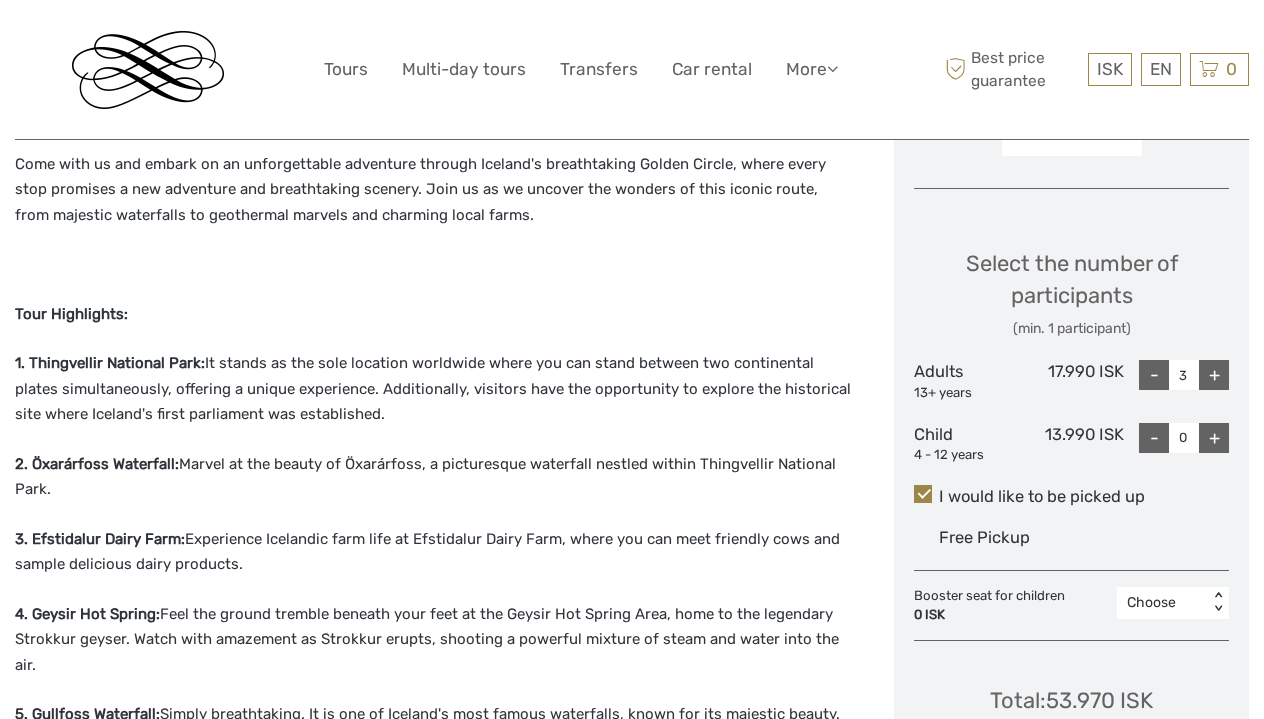 click on "+" at bounding box center (1214, 375) 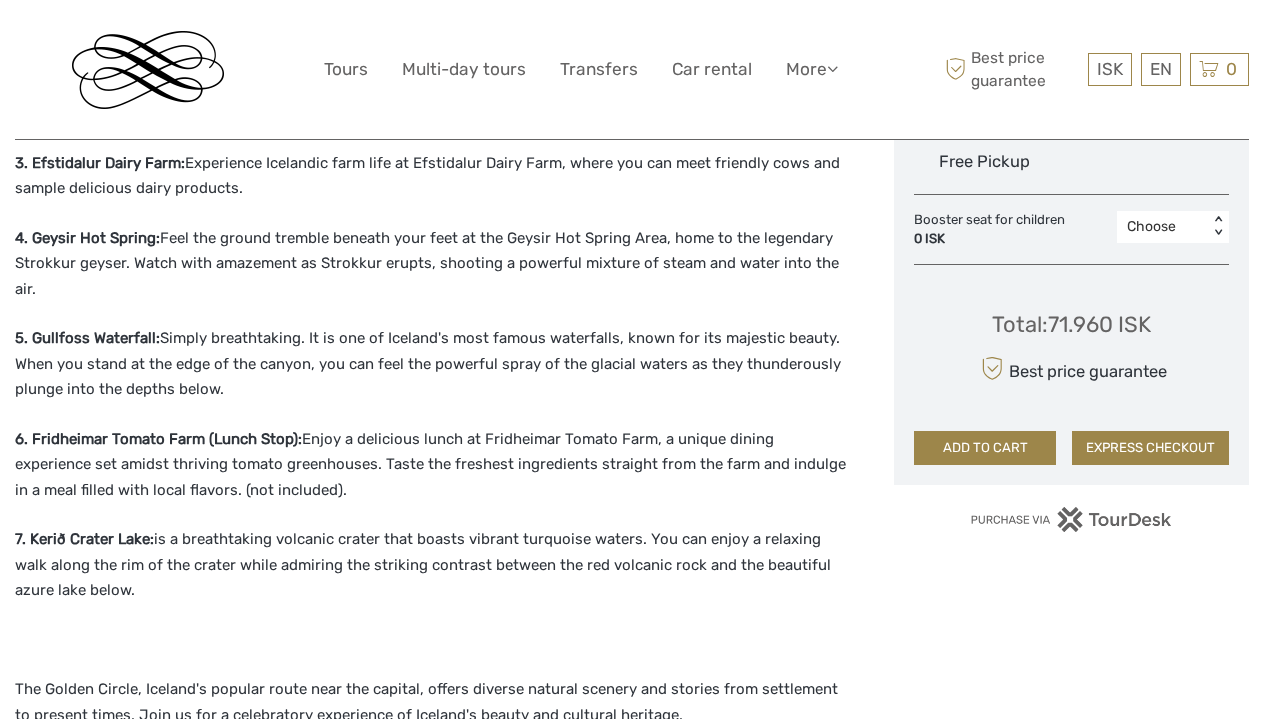 scroll, scrollTop: 1154, scrollLeft: 0, axis: vertical 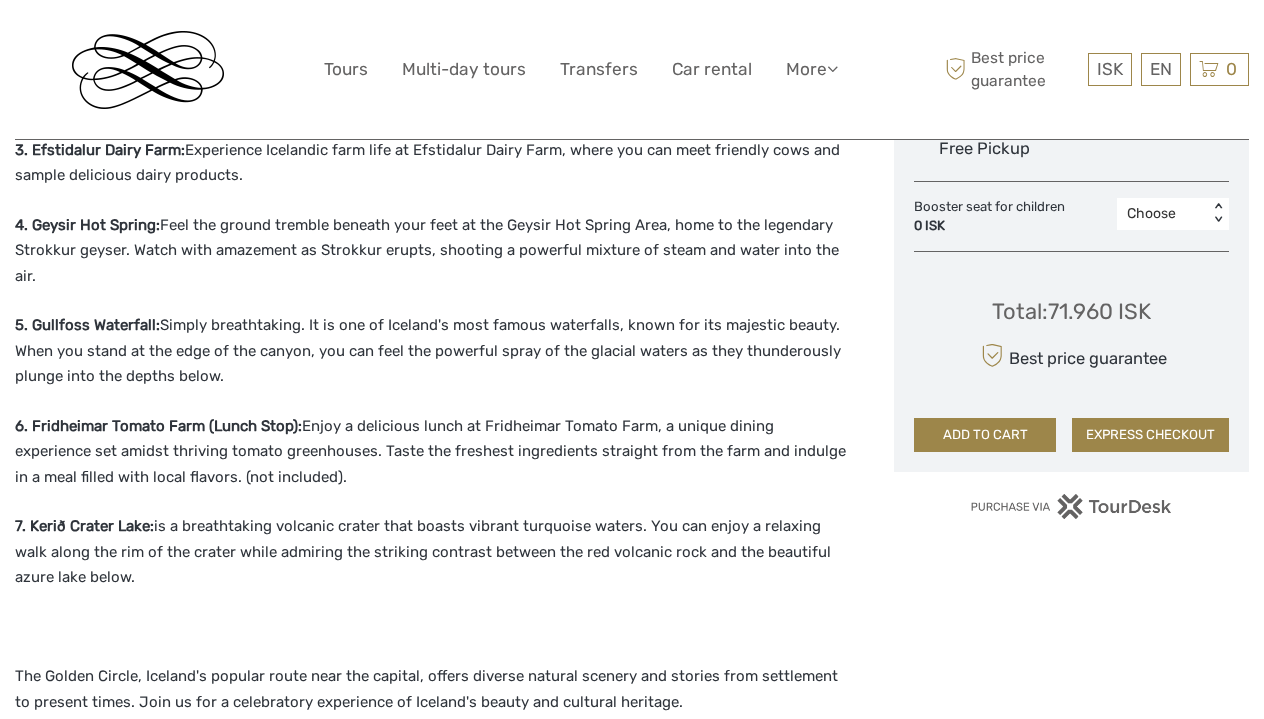 click on "Total :  71.960 ISK" at bounding box center (1071, 311) 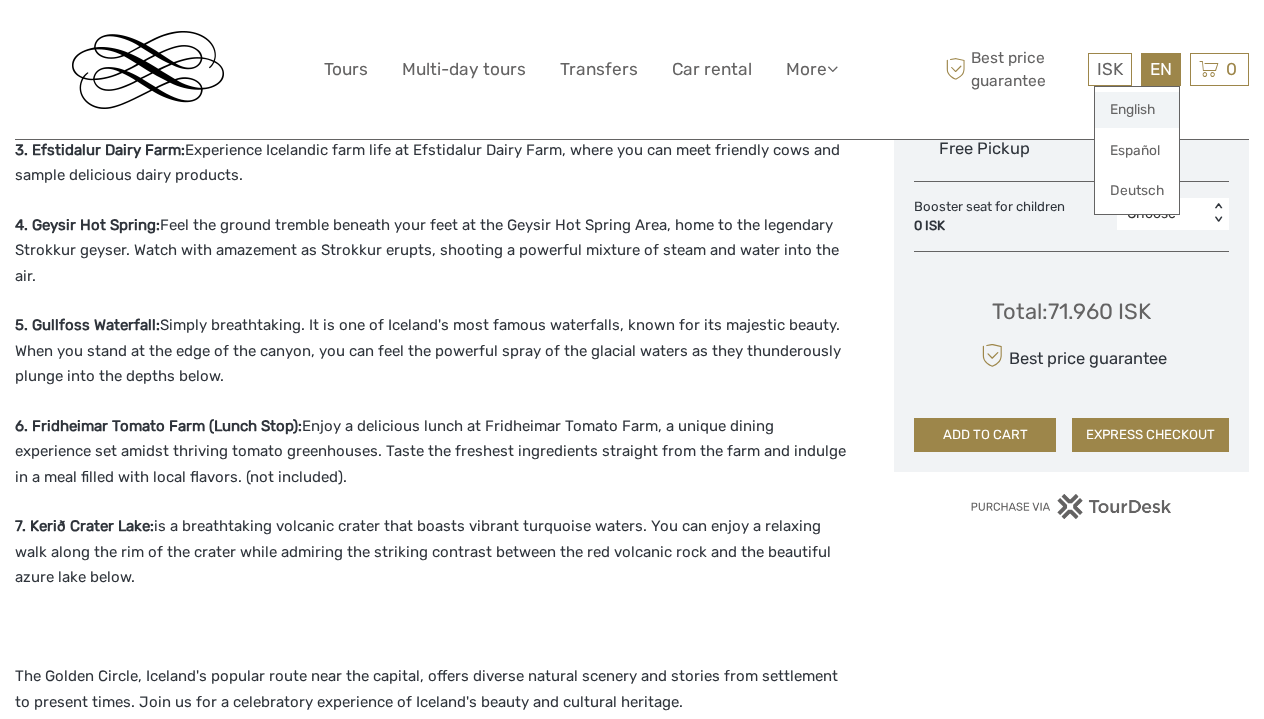 click on "English" at bounding box center (1137, 110) 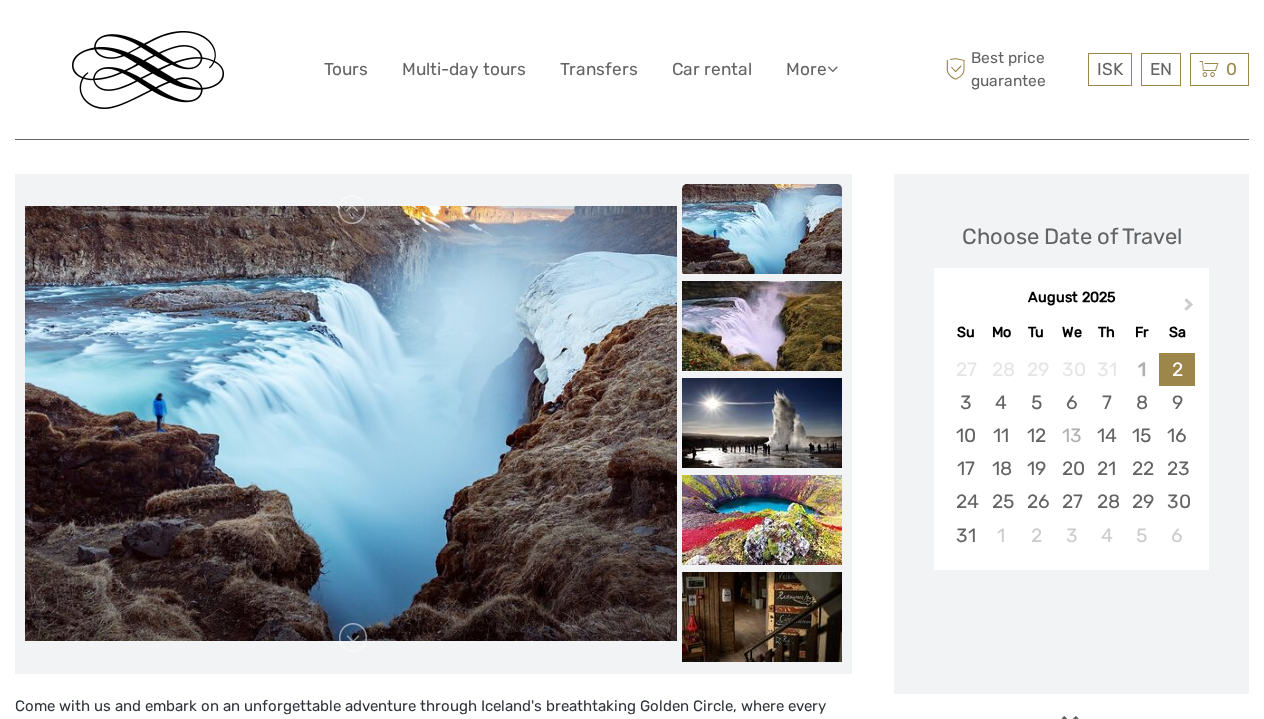 scroll, scrollTop: 359, scrollLeft: 0, axis: vertical 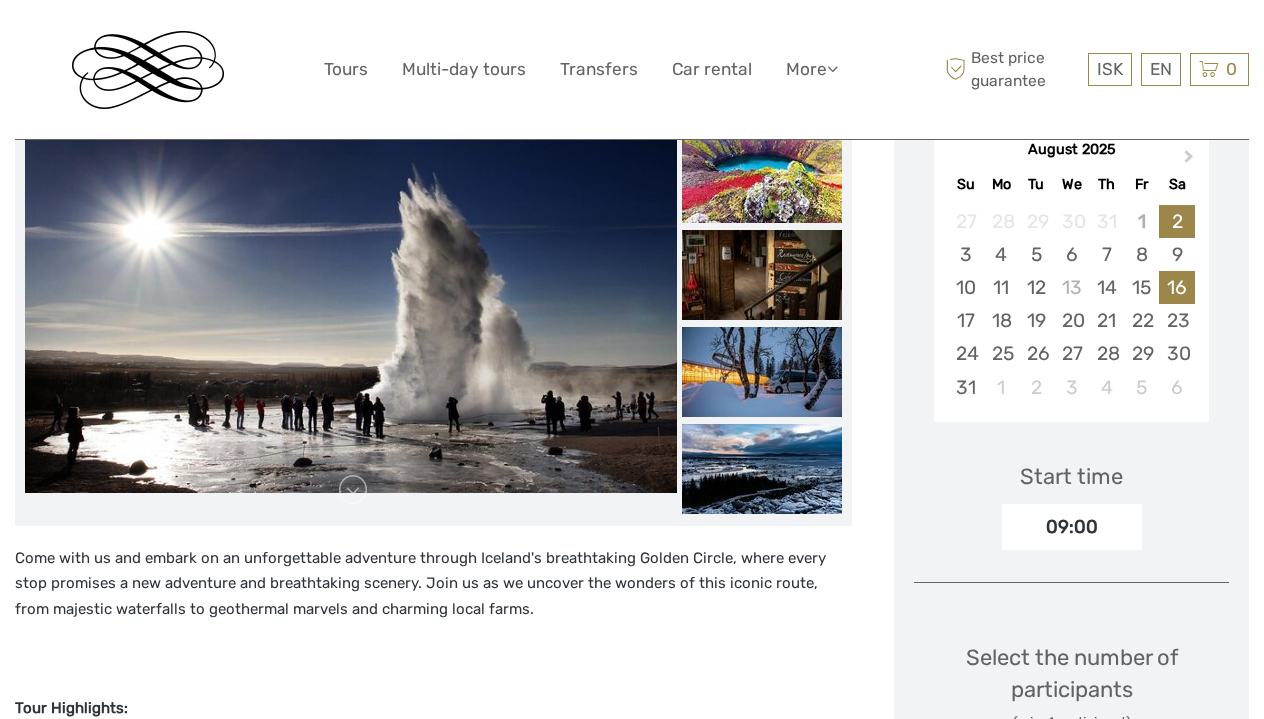 click on "16" at bounding box center (1176, 287) 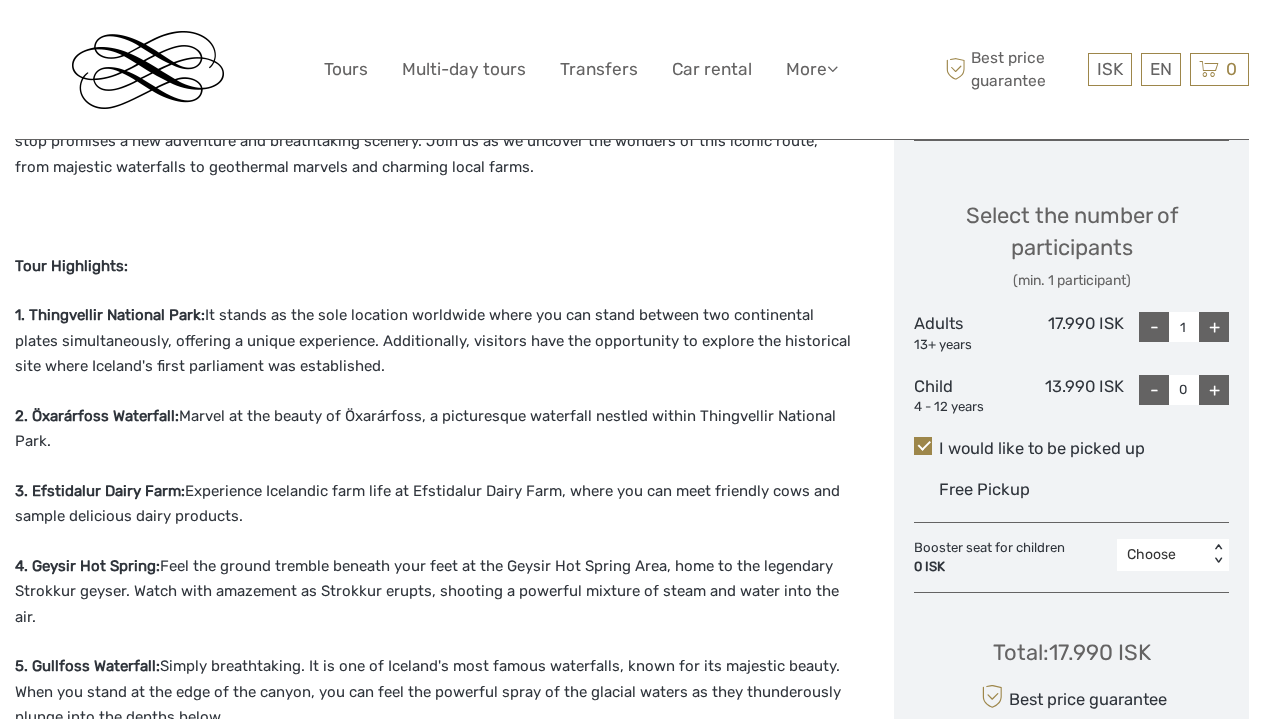 scroll, scrollTop: 815, scrollLeft: 0, axis: vertical 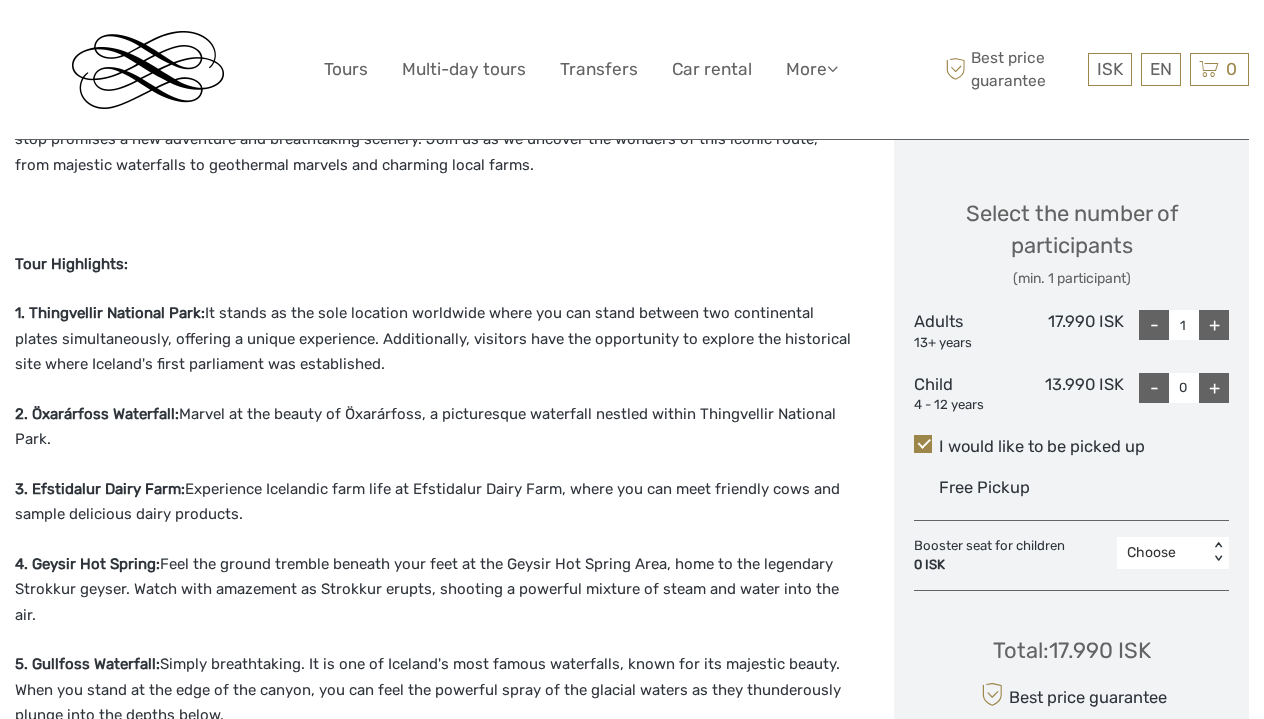 click on "+" at bounding box center [1214, 325] 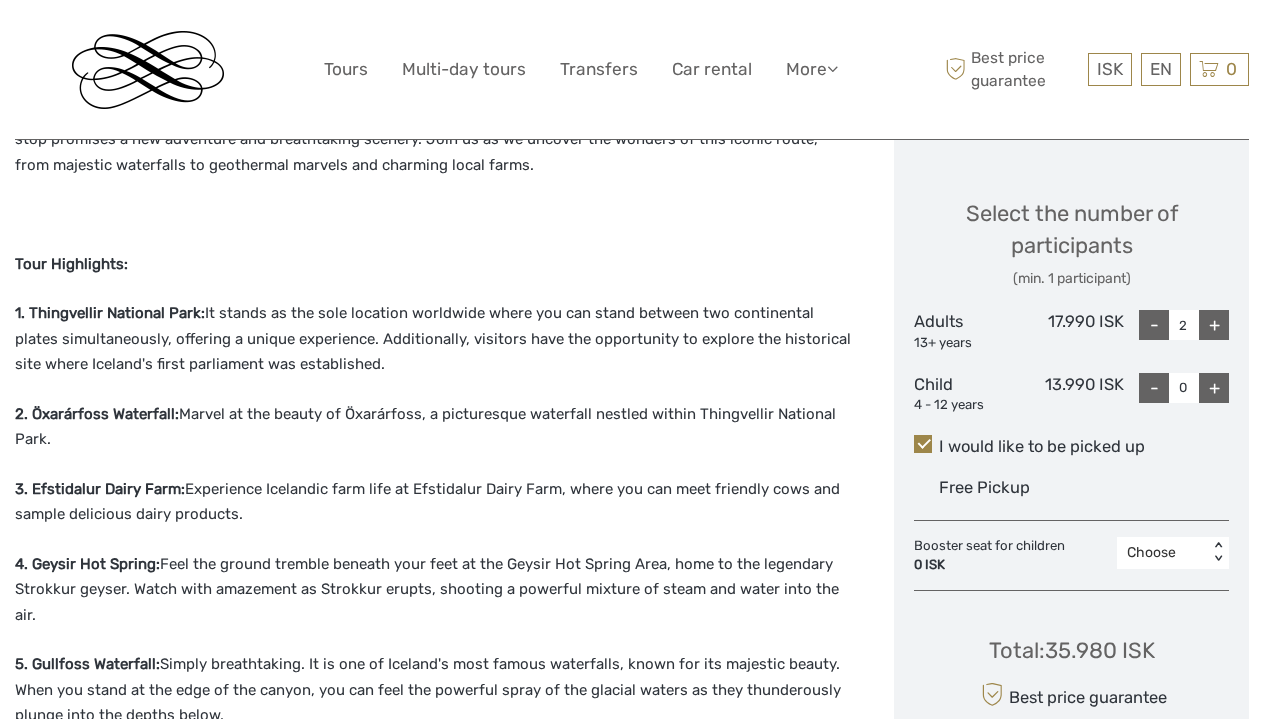 click on "+" at bounding box center (1214, 325) 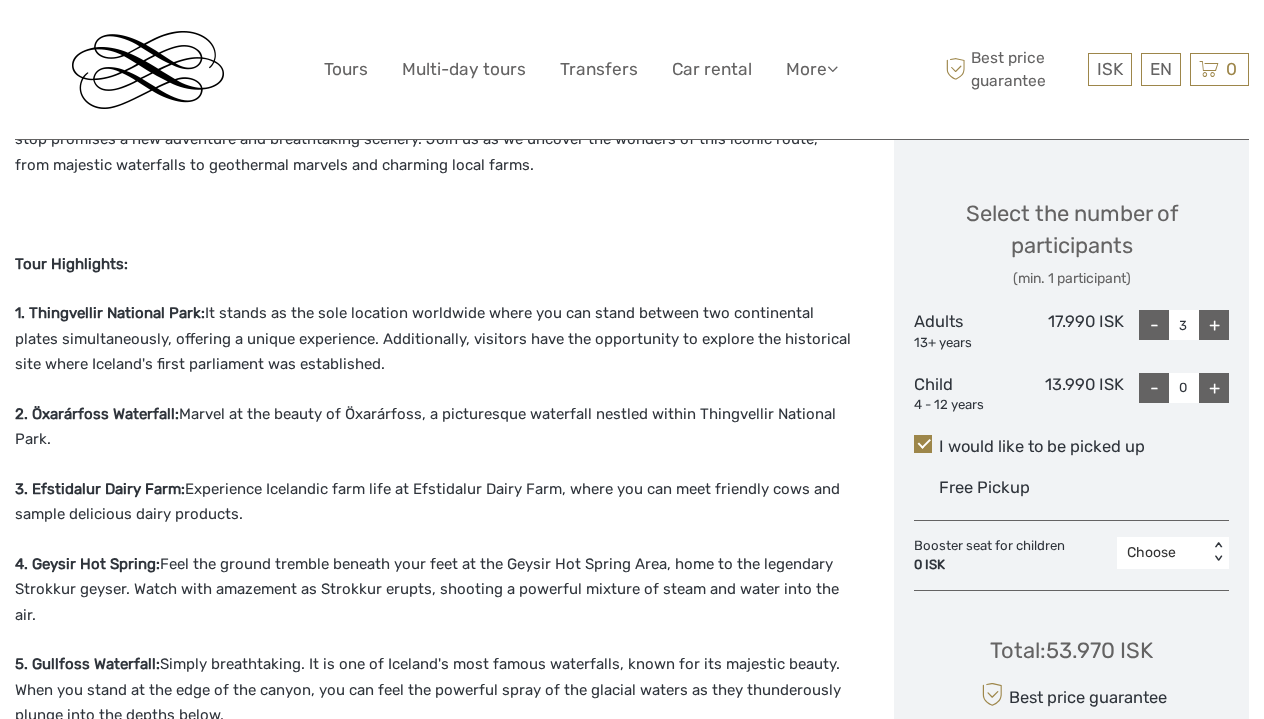 click on "+" at bounding box center (1214, 325) 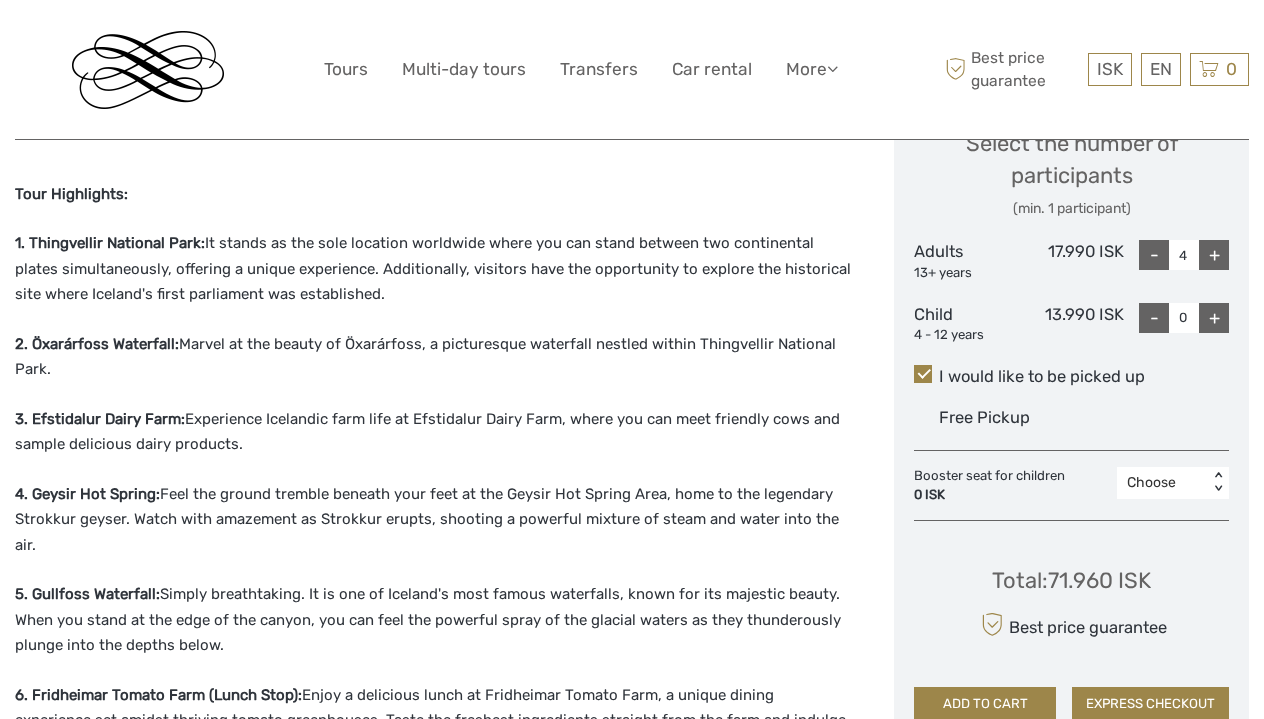 scroll, scrollTop: 894, scrollLeft: 0, axis: vertical 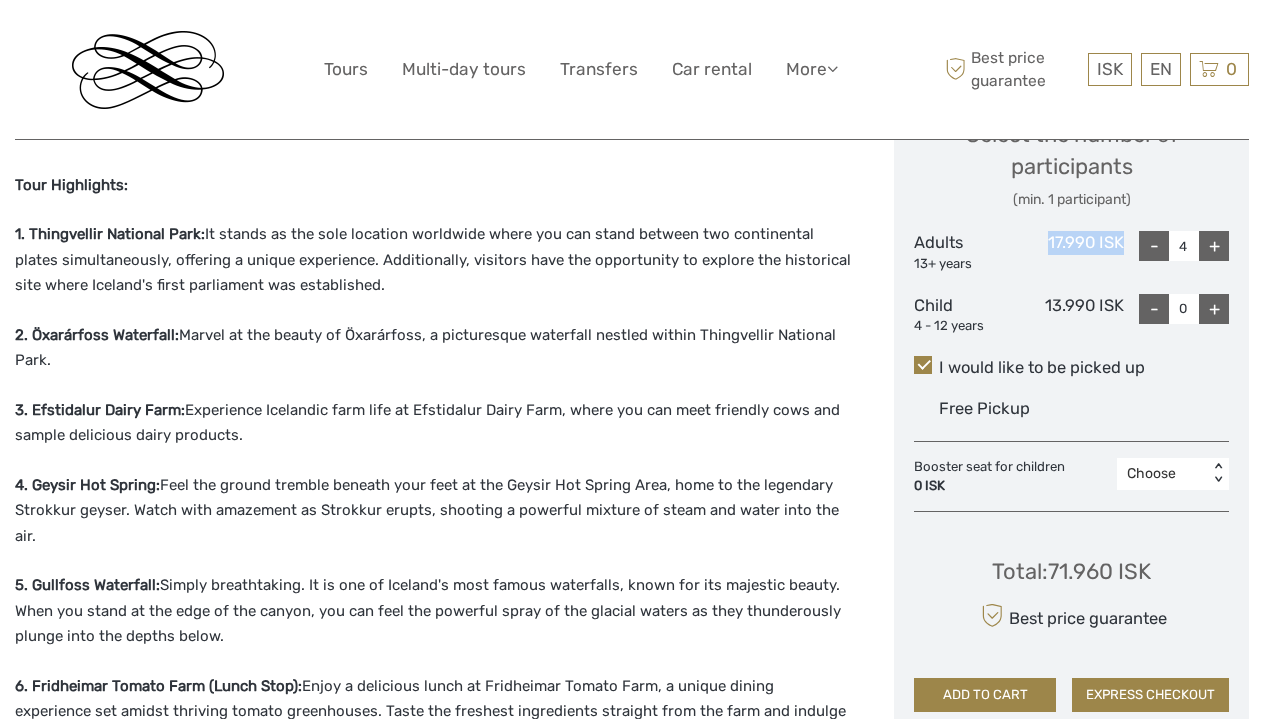 drag, startPoint x: 1050, startPoint y: 237, endPoint x: 1133, endPoint y: 237, distance: 83 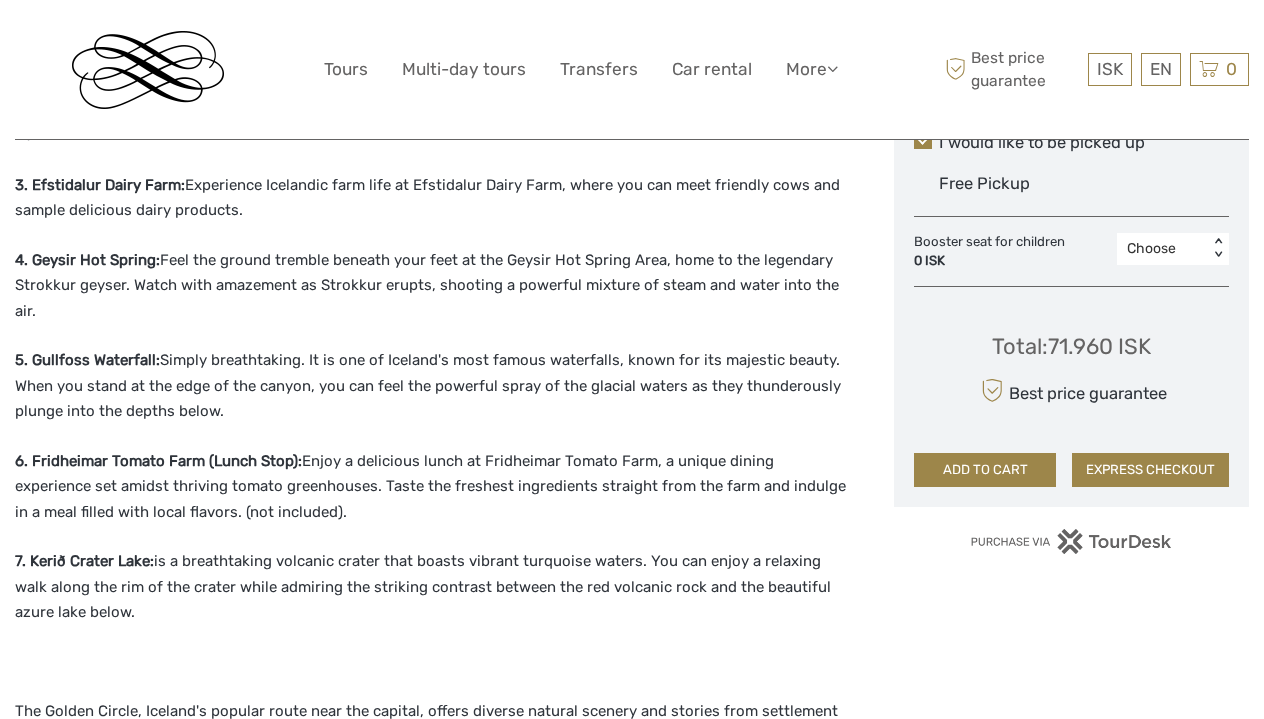 scroll, scrollTop: 1122, scrollLeft: 0, axis: vertical 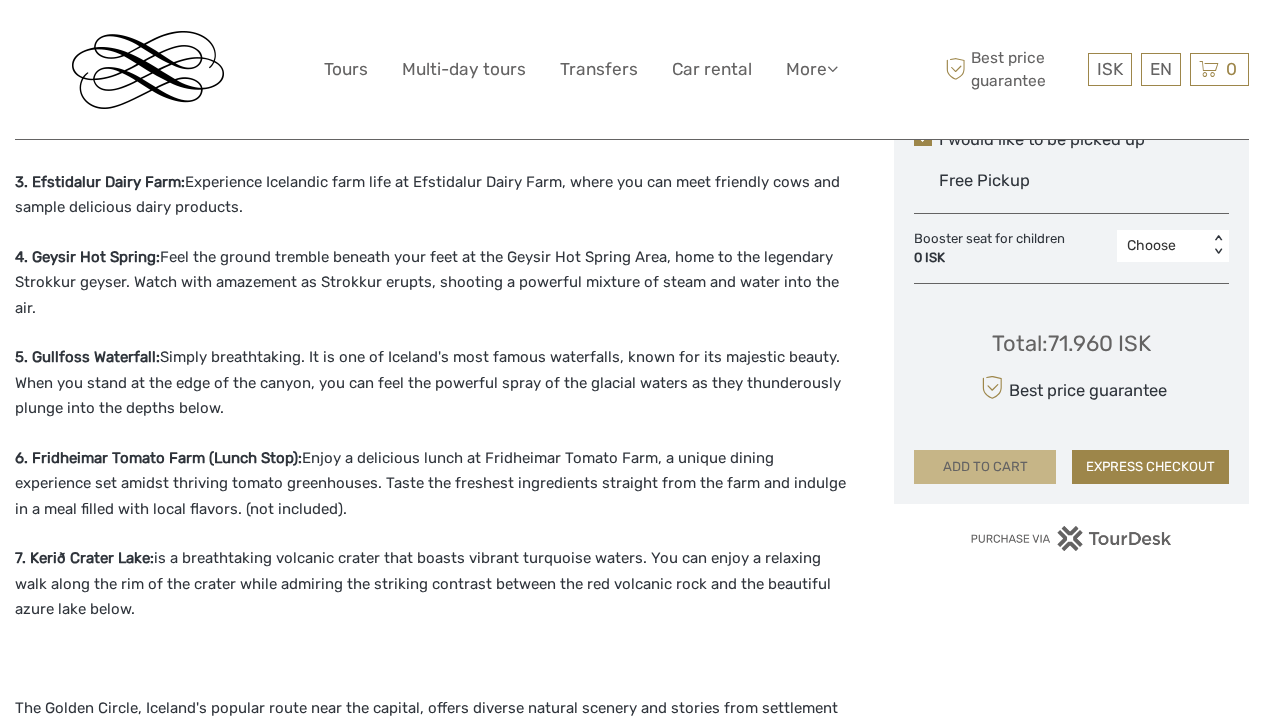 click on "ADD TO CART" at bounding box center (985, 467) 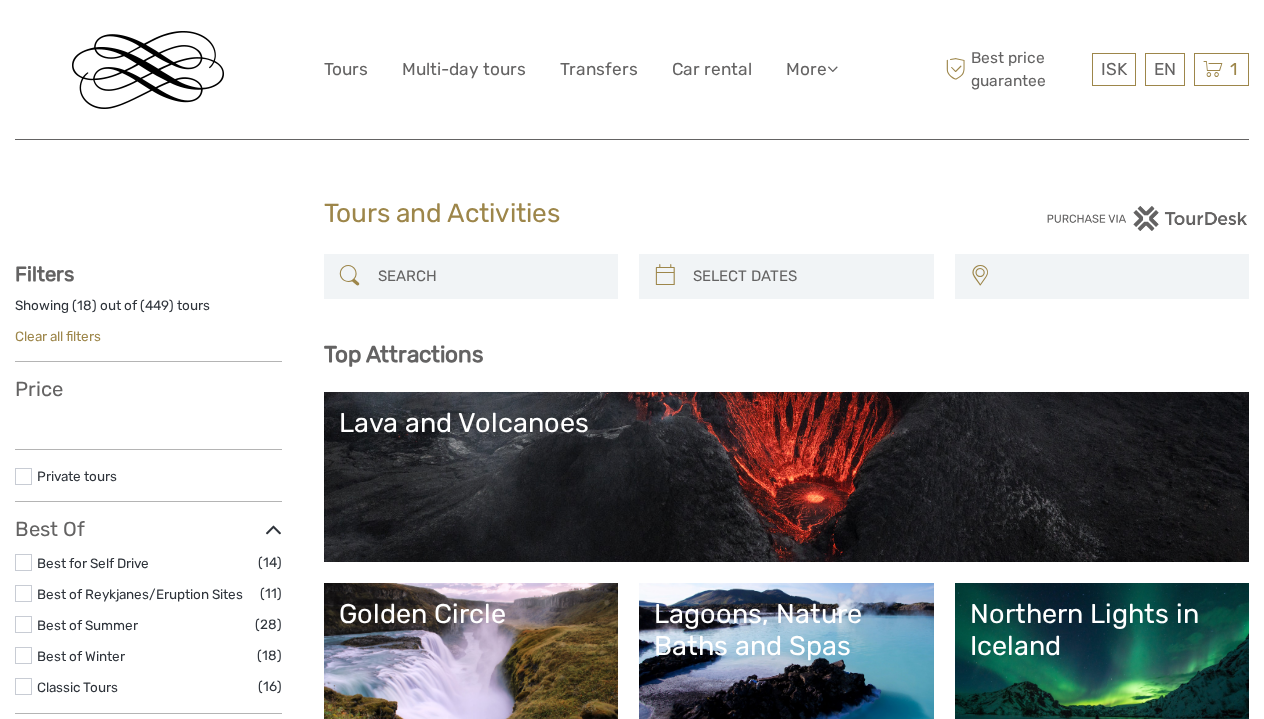 select 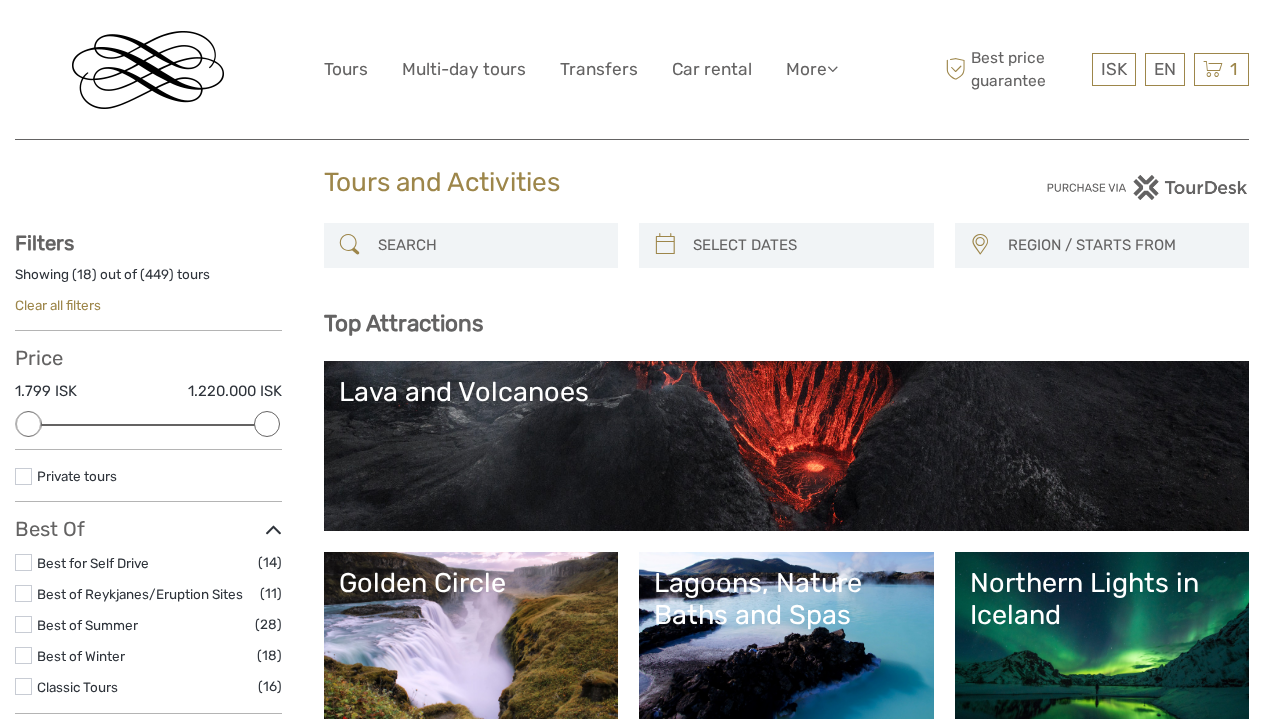 scroll, scrollTop: 72, scrollLeft: 0, axis: vertical 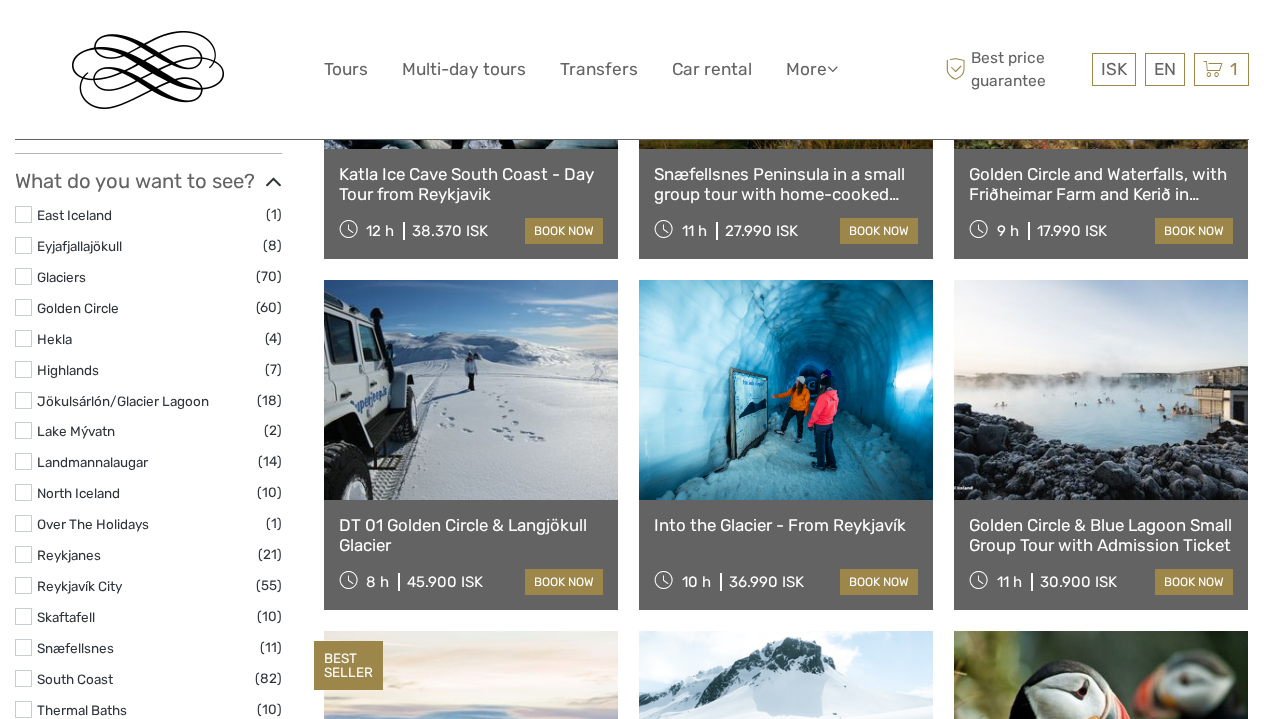 click at bounding box center (1101, 390) 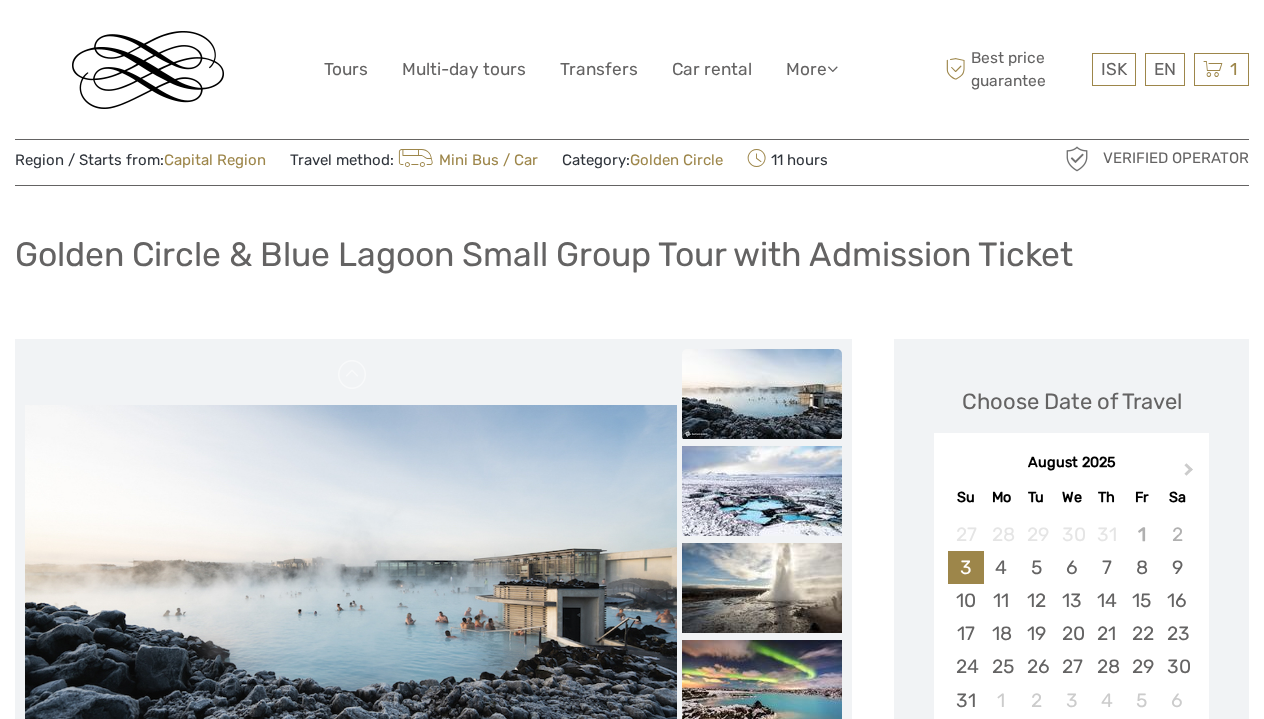 scroll, scrollTop: 127, scrollLeft: 0, axis: vertical 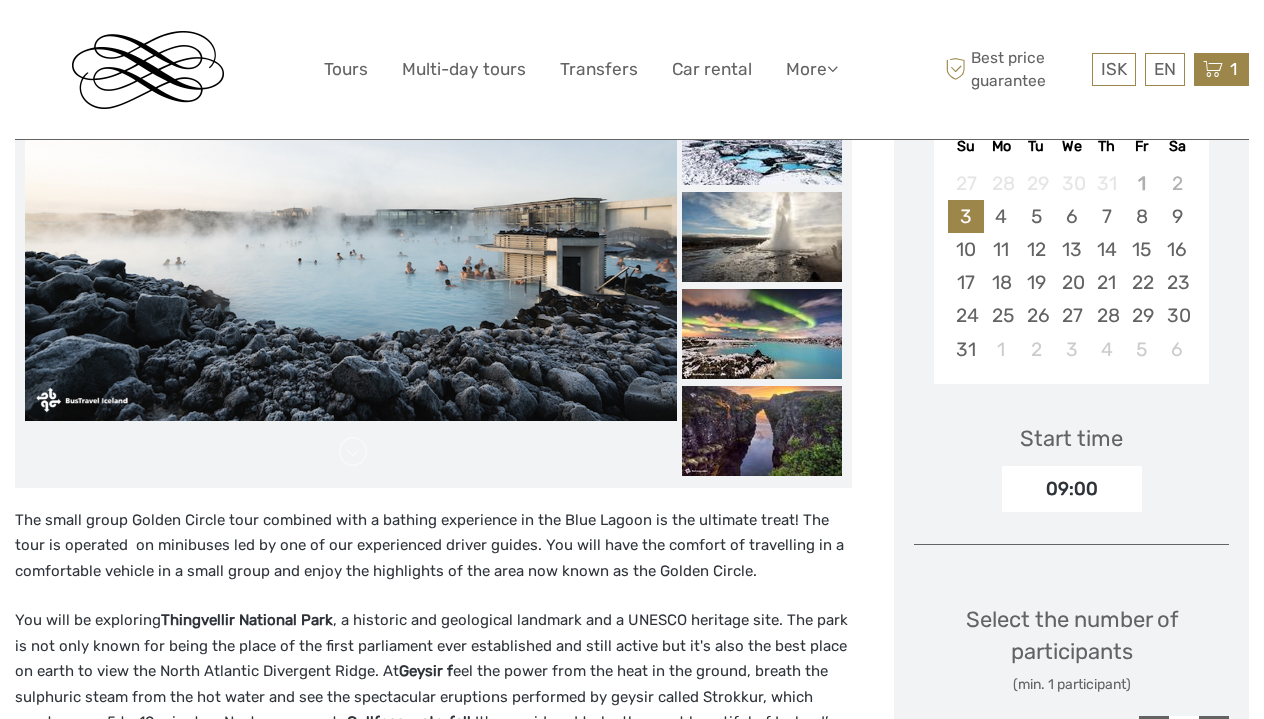 click at bounding box center [1213, 69] 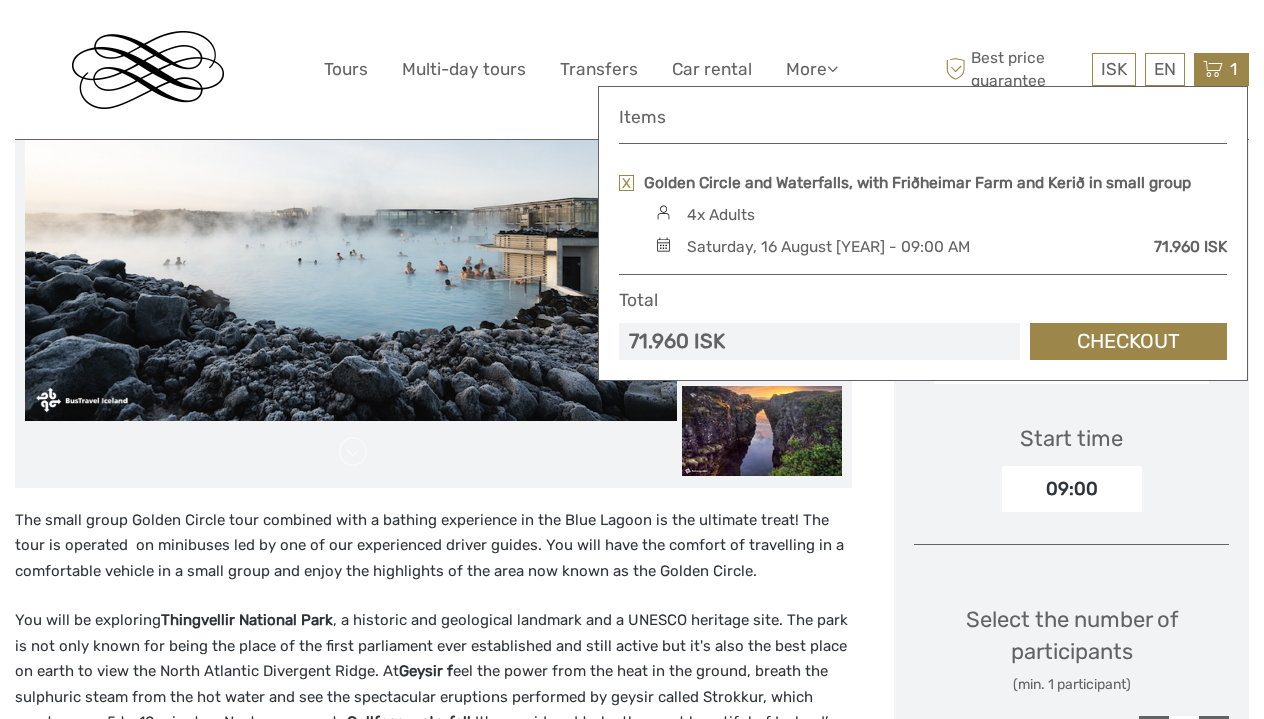 click at bounding box center (626, 183) 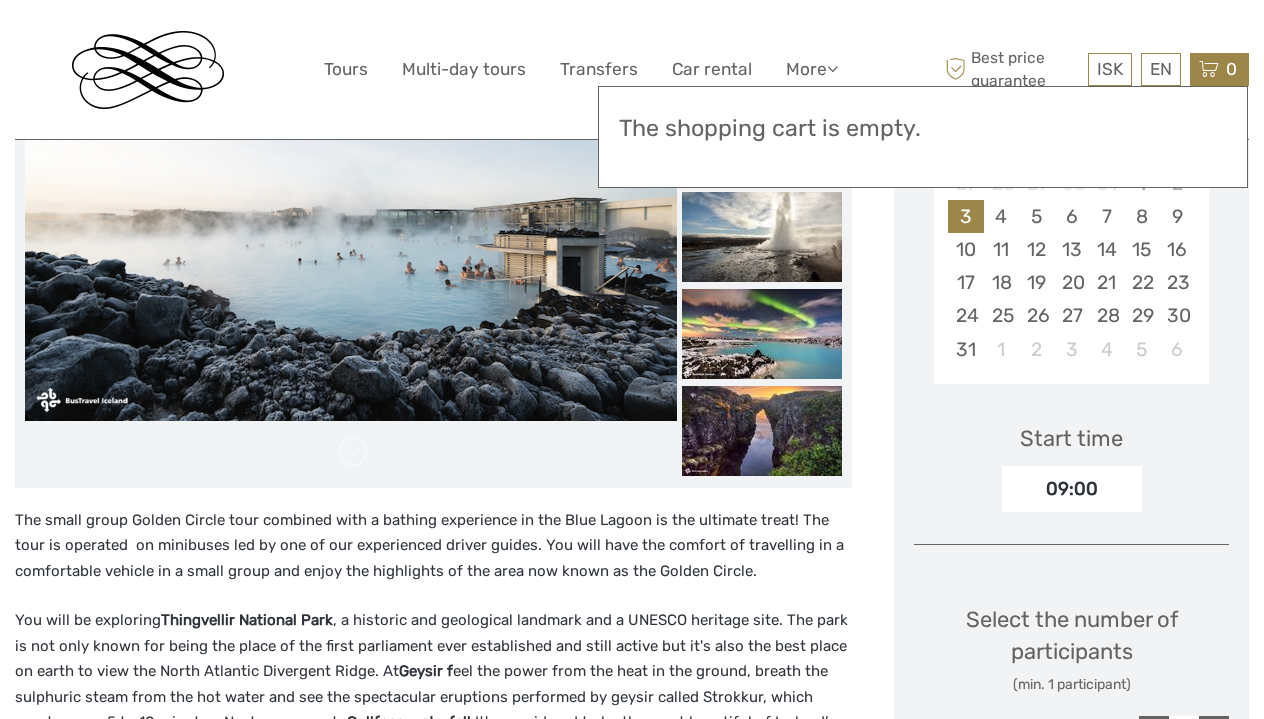 click on "Next Month August 2025 Su Mo Tu We Th Fr Sa 27 28 29 30 31 1 2 3 4 5 6 7 8 9 10 11 12 13 14 15 16 17 18 19 20 21 22 23 24 25 26 27 28 29 30 31 1 2 3 4 5 6" at bounding box center (1071, 236) 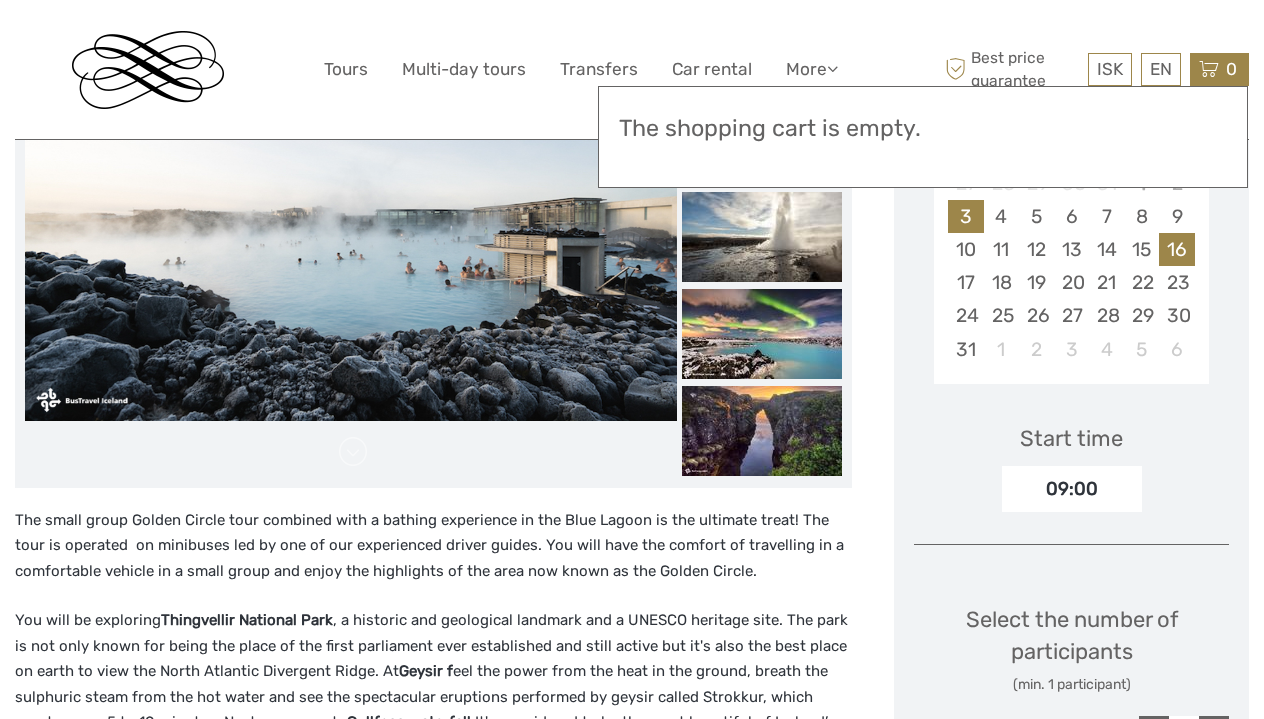click on "16" at bounding box center (1176, 249) 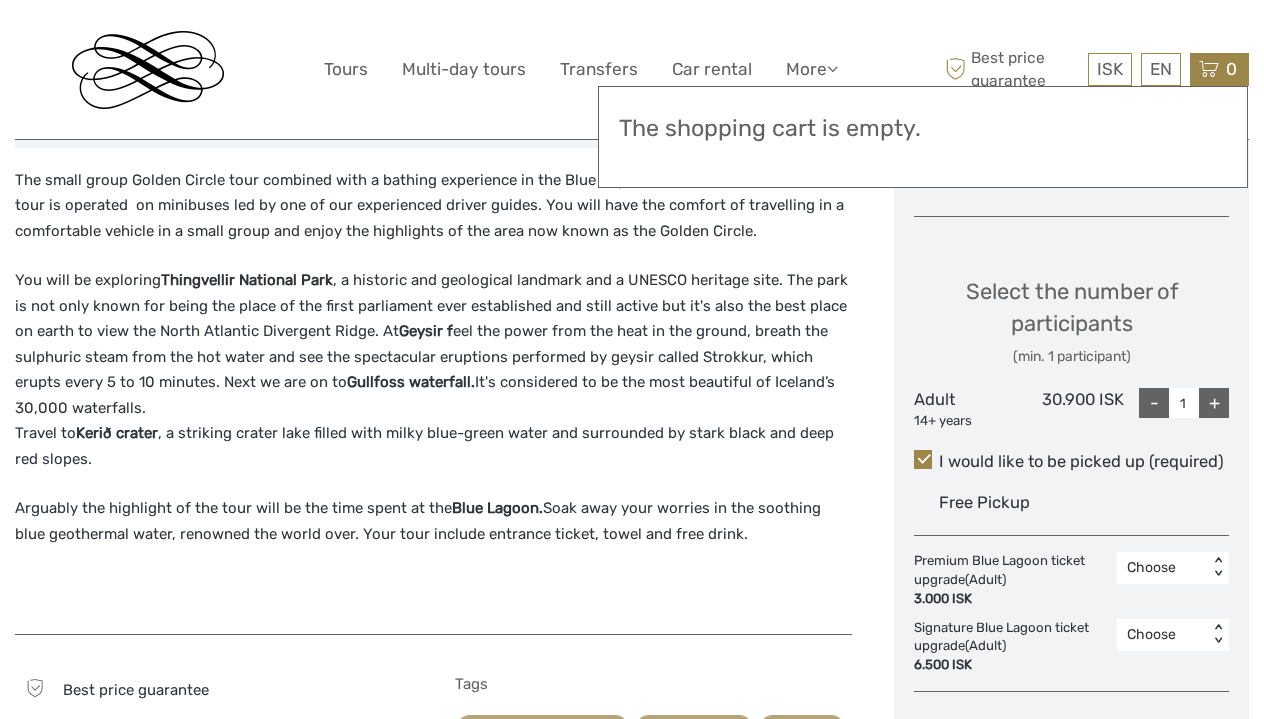 scroll, scrollTop: 752, scrollLeft: 0, axis: vertical 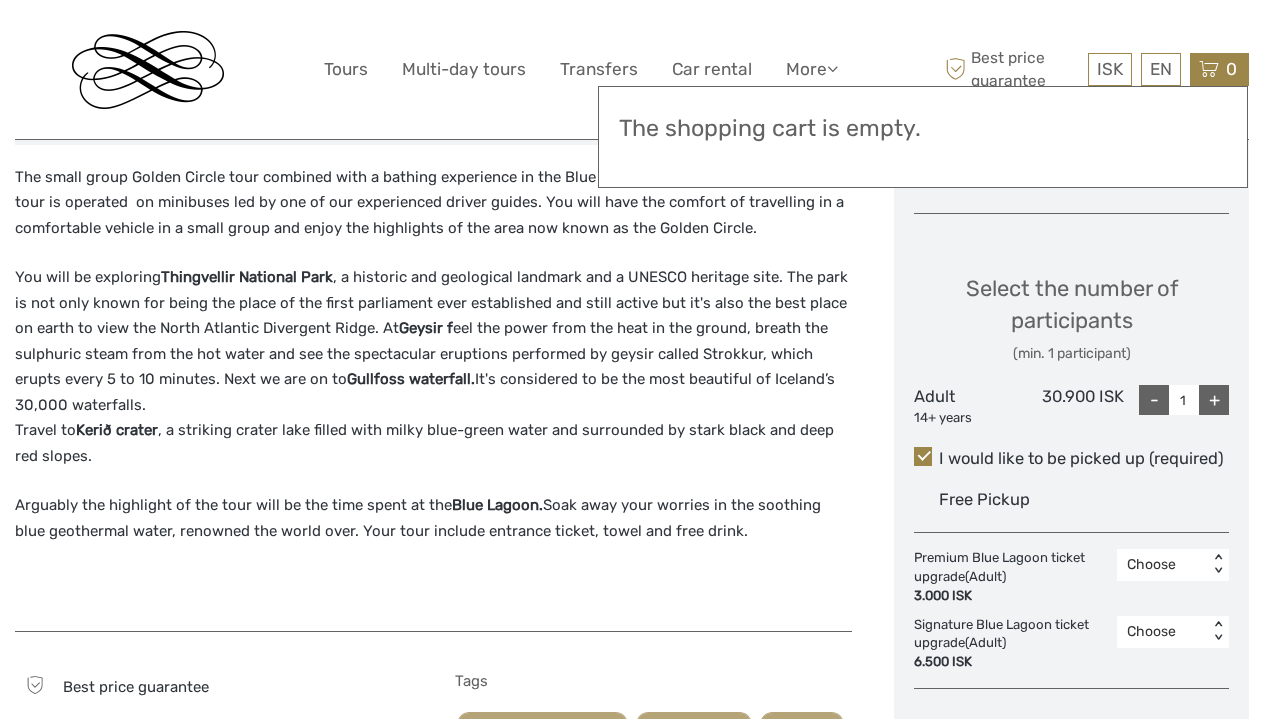 click on "+" at bounding box center [1214, 400] 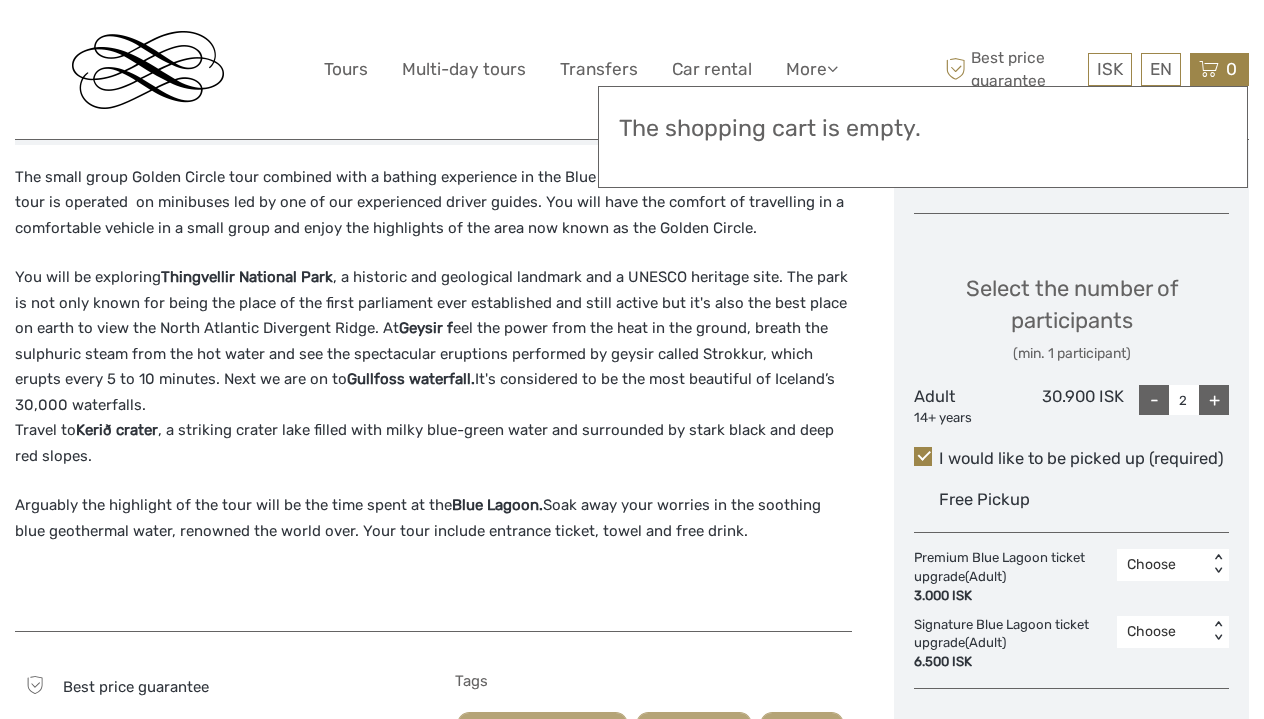 click on "+" at bounding box center [1214, 400] 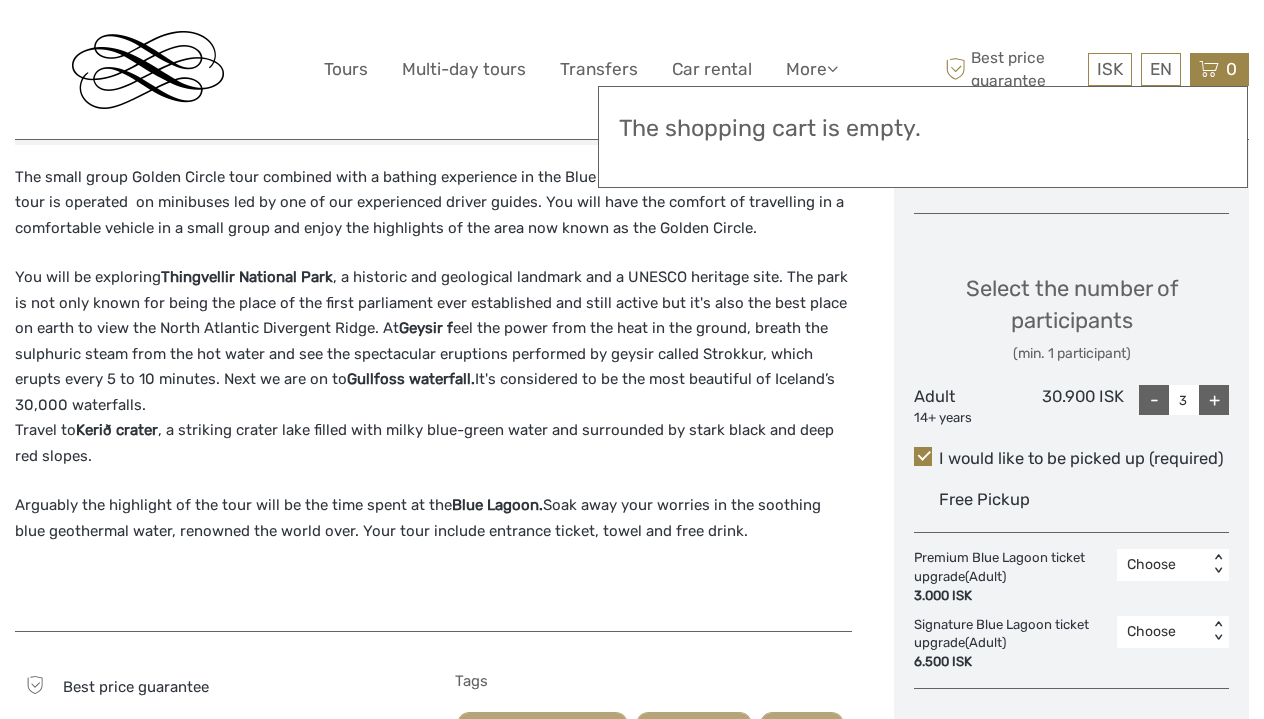 click on "+" at bounding box center [1214, 400] 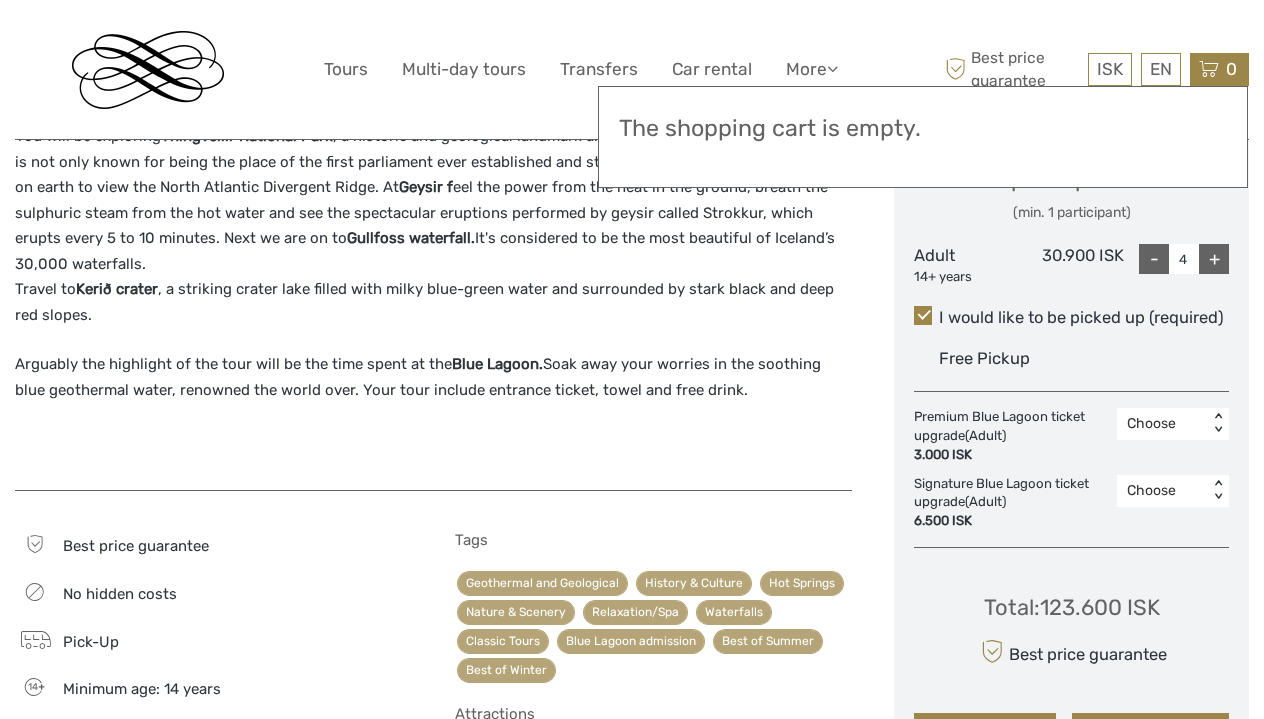 scroll, scrollTop: 920, scrollLeft: 0, axis: vertical 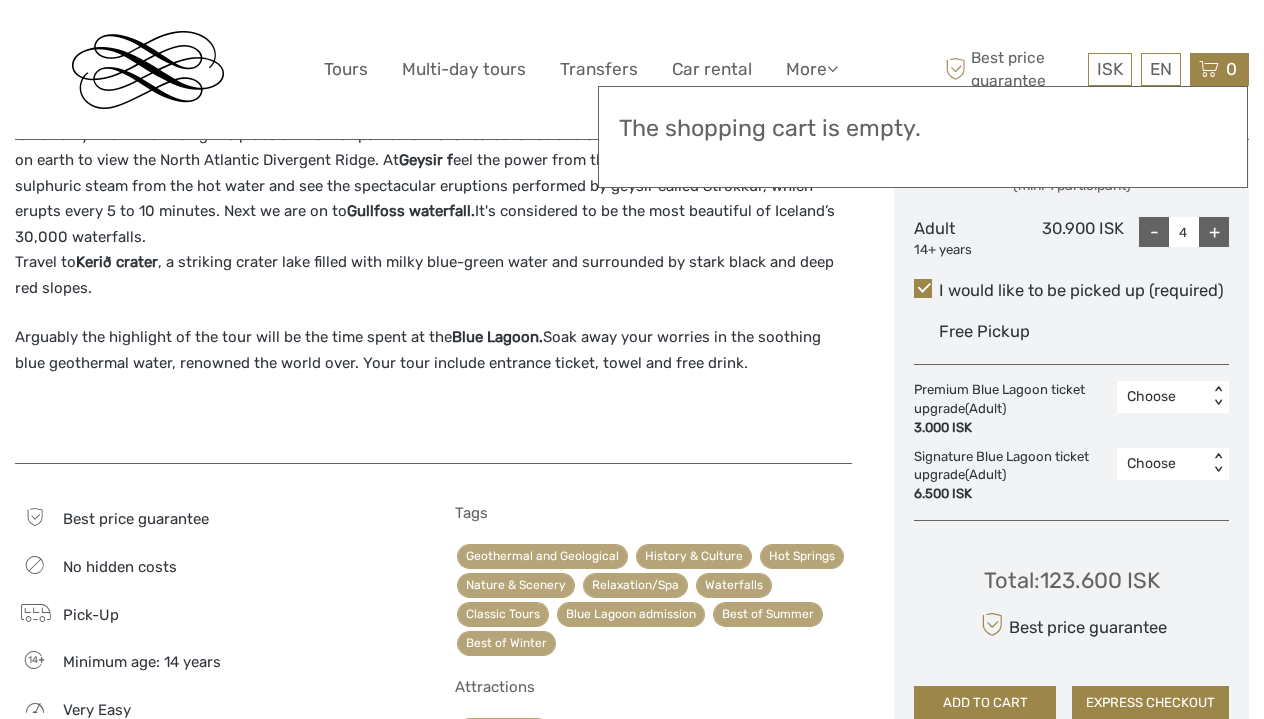 click on "< >" at bounding box center (1218, 397) 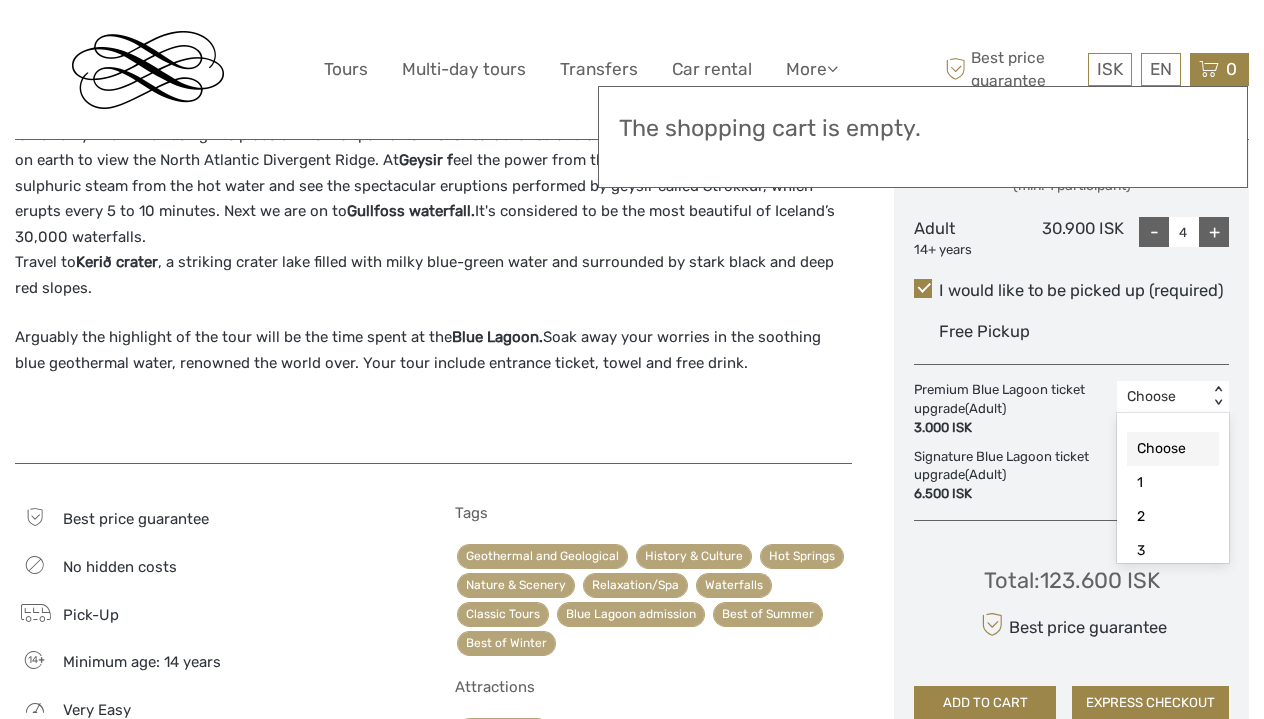 click on "Choose Date of Travel Next Month August 2025 Su Mo Tu We Th Fr Sa 27 28 29 30 31 1 2 3 4 5 6 7 8 9 10 11 12 13 14 15 16 17 18 19 20 21 22 23 24 25 26 27 28 29 30 31 1 2 3 4 5 6 Choose a start time 08:00 < > Select the number of participants (min. 1 participant) Adult 14+ years 30.900 ISK - 4 + I would like to be picked up (required) Free Pickup Premium Blue Lagoon ticket upgrade  (Adult) 3.000 ISK option Choose selected, 1 of 5. 5 results available. Use Up and Down to choose options, press Enter to select the currently focused option, press Escape to exit the menu, press Tab to select the option and exit the menu. Choose < > Choose 1 2 3 4 Signature Blue Lagoon ticket upgrade  (Adult) 6.500 ISK Choose < > Total :  123.600 ISK Best price guarantee ADD TO CART EXPRESS CHECKOUT" at bounding box center (1071, 109) 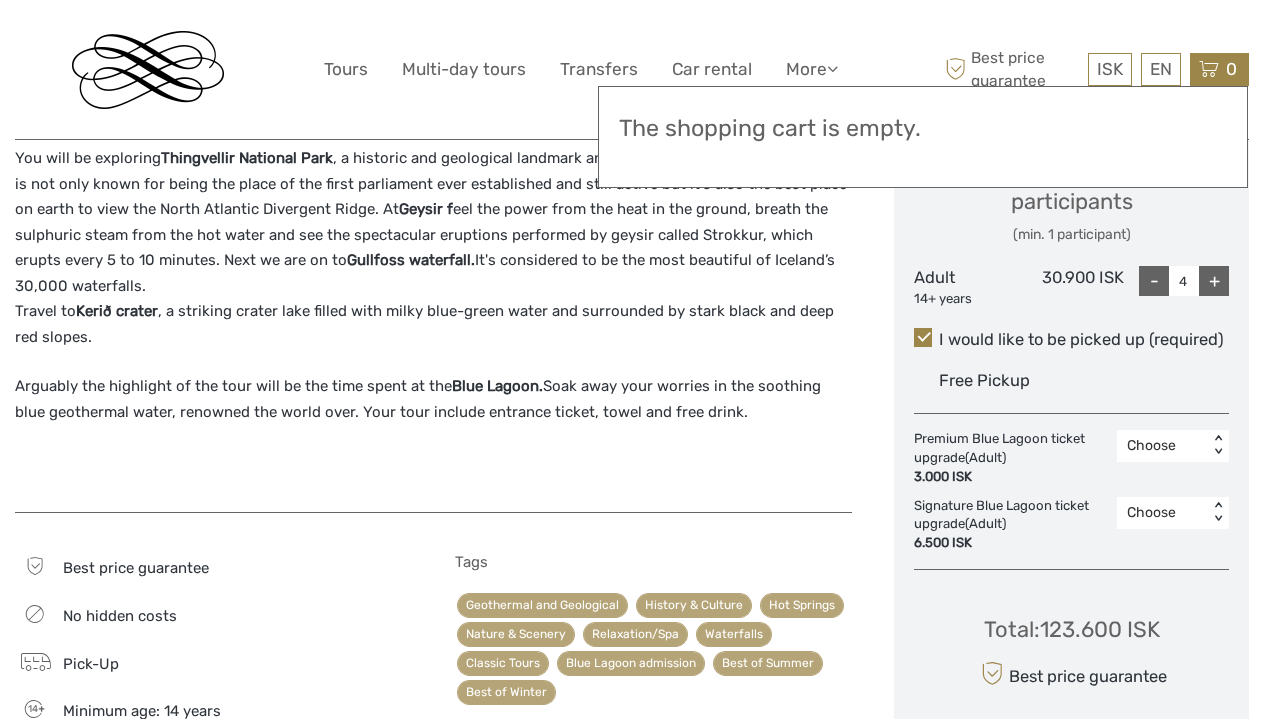 scroll, scrollTop: 884, scrollLeft: 0, axis: vertical 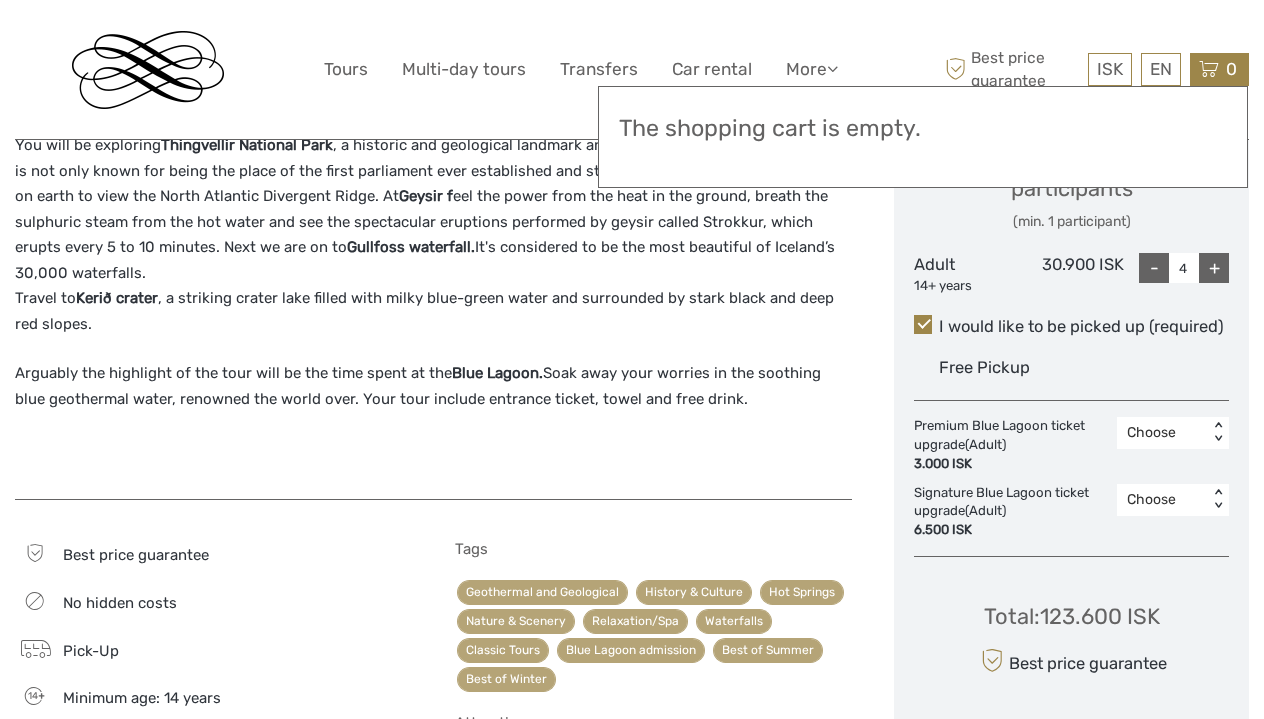 click on "The small group Golden Circle tour combined with a bathing experience in the Blue Lagoon is the ultimate treat! The tour is operated  on minibuses led by one of our experienced driver guides. You will have the comfort of travelling in a comfortable vehicle in a small group and enjoy the highlights of the area now known as the Golden Circle.  You will be exploring  Thingvellir National Park Geysir f Gullfoss waterfall.  Travel to  Kerið crater" at bounding box center (454, 421) 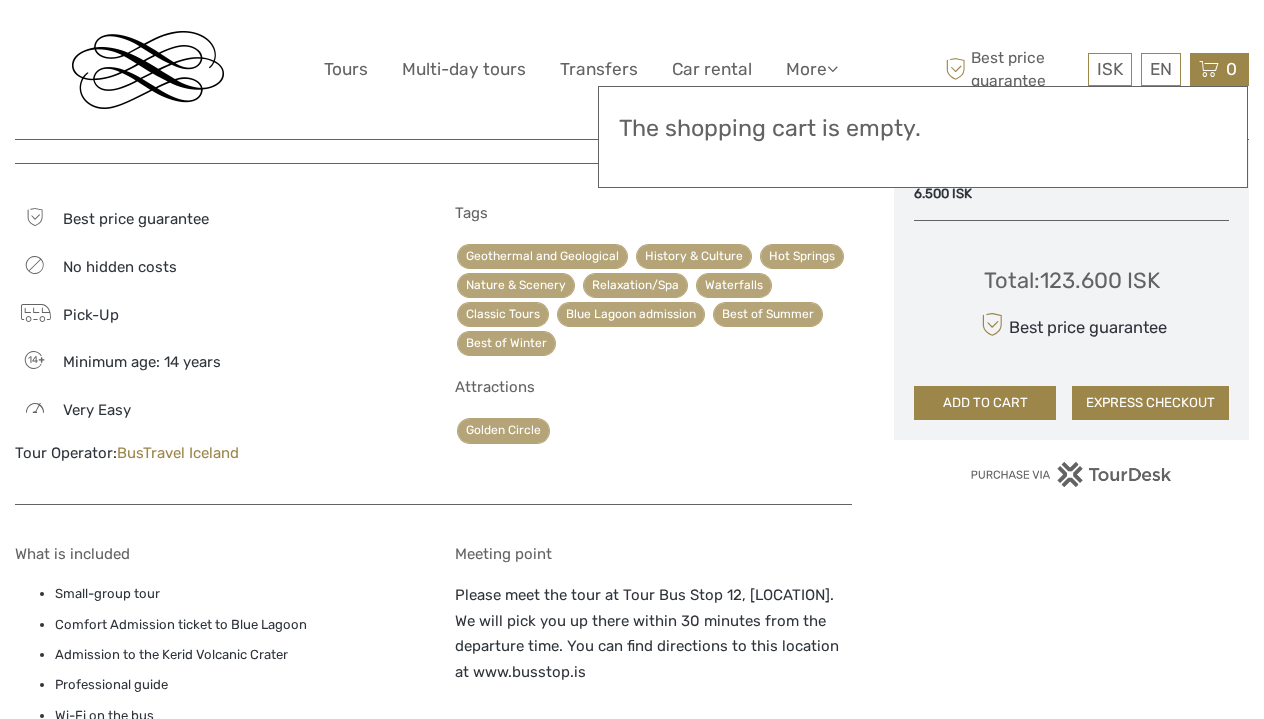 scroll, scrollTop: 1223, scrollLeft: 0, axis: vertical 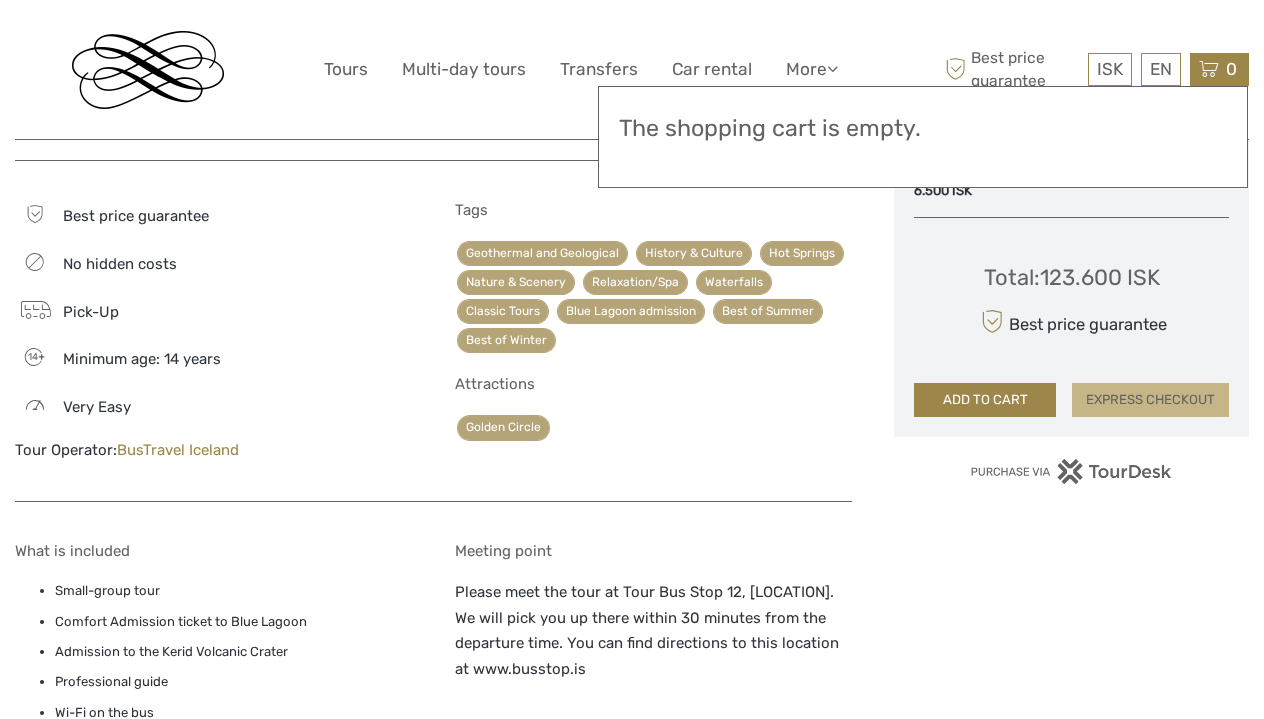 click on "EXPRESS CHECKOUT" at bounding box center [1150, 400] 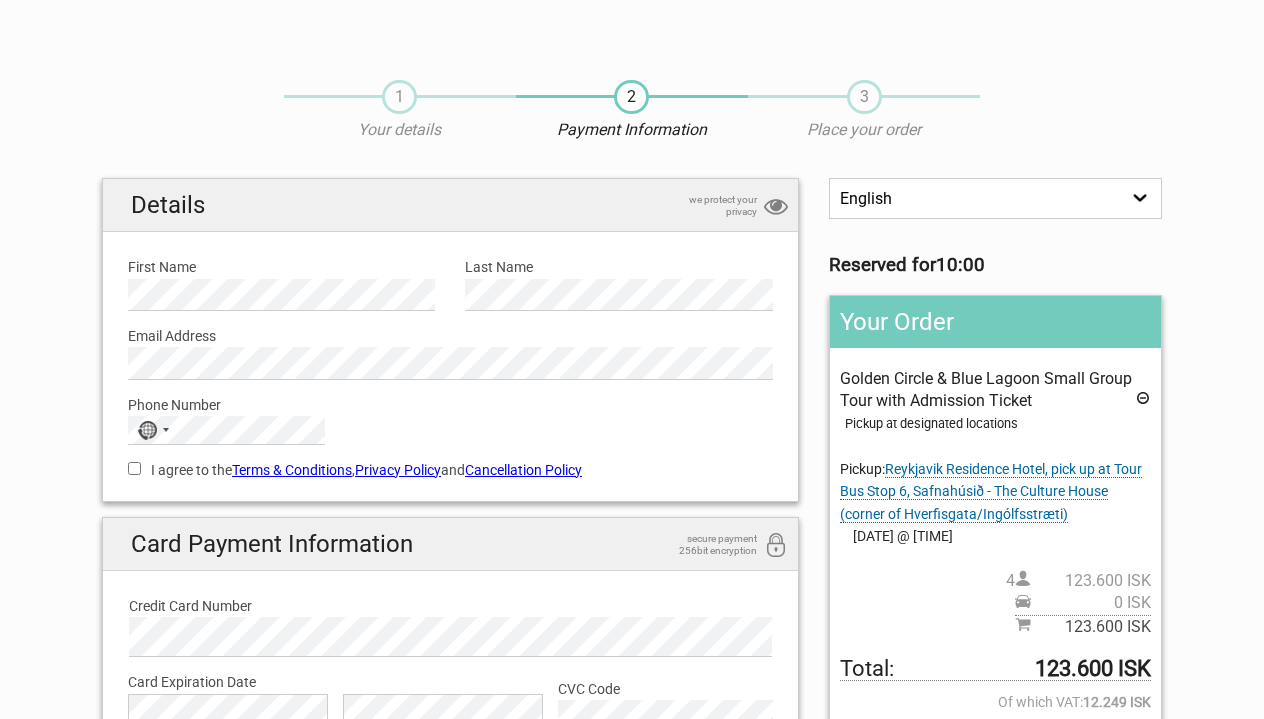 scroll, scrollTop: 0, scrollLeft: 0, axis: both 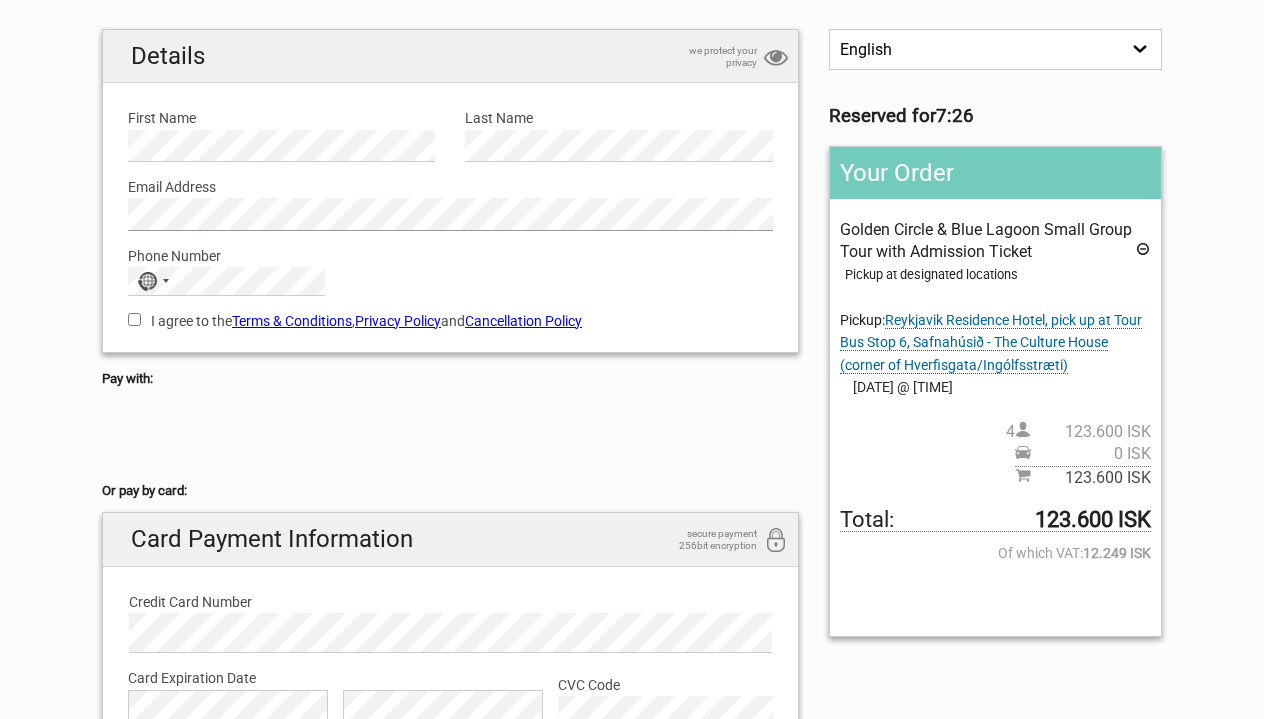 click on "1
Your details
2
Payment Information
3
Place your order
English
Español
Deutsch
Reserved for  7:26
Your Order
Golden Circle & Blue Lagoon Small Group Tour with Admission Ticket
Pickup at designated locations
Pickup:
Reykjavik Residence Hotel, pick up at Tour Bus Stop 6, Safnahúsið - The Culture House (corner of Hverfisgata/Ingólfsstræti)
Not sure yet, I will contact you later to let you know.
105 - A Townhouse Hotel, pick up at Fosshótel Rauðará, Rauðarárstígur 37 Brim Hotel 4" at bounding box center (632, 413) 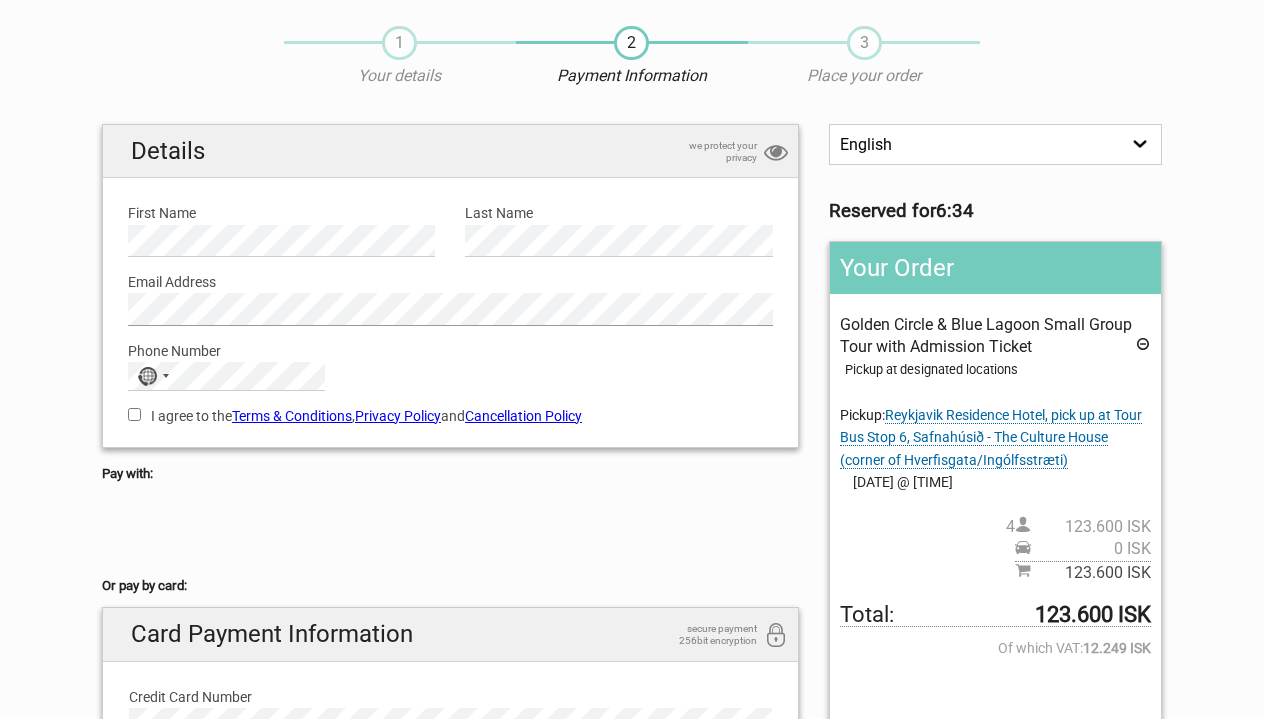 scroll, scrollTop: 67, scrollLeft: 0, axis: vertical 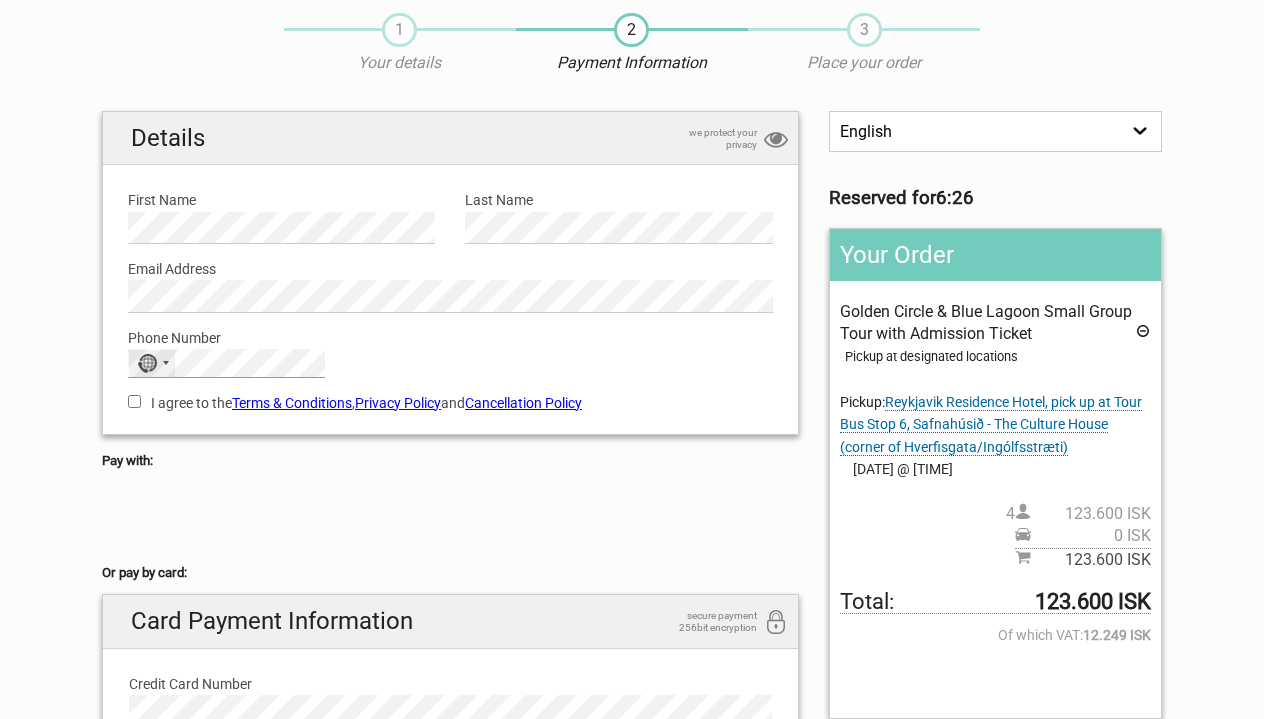 click on "No country selected 244 results found Afghanistan +93 Albania +355 Algeria +213 American Samoa +1 Andorra +376 Angola +244 Anguilla +1 Antigua & Barbuda +1 Argentina +54 Armenia +374 Aruba +297 Ascension Island +247 Australia +61 Austria +43 Azerbaijan +994 Bahamas +1 Bahrain +973 Bangladesh +880 Barbados +1 Belarus +375 Belgium +32 Belize +501 Benin +229 Bermuda +1 Bhutan +975 Bolivia +591 Bosnia & Herzegovina +387 Botswana +267 Brazil +55 British Indian Ocean Territory +246 British Virgin Islands +1 Brunei +673 Bulgaria +359 Burkina Faso +226 Burundi +257 Cambodia +855 Cameroon +237 Canada +1 Cape Verde +238 Caribbean Netherlands +599 Cayman Islands +1 Central African Republic +236 Chad +235 Chile +56 China +86 Christmas Island +61 Cocos (Keeling) Islands +61 Colombia +57 Comoros +269 Congo - Brazzaville +242 Congo - Kinshasa +243 Cook Islands +682 Costa Rica +506 Croatia +385 Cuba +53 Curaçao +599 Cyprus +357 Czechia +420 Côte d’Ivoire +225 Denmark +45 Djibouti +253 Dominica +1 Dominican Republic +1 +1" at bounding box center [226, 363] 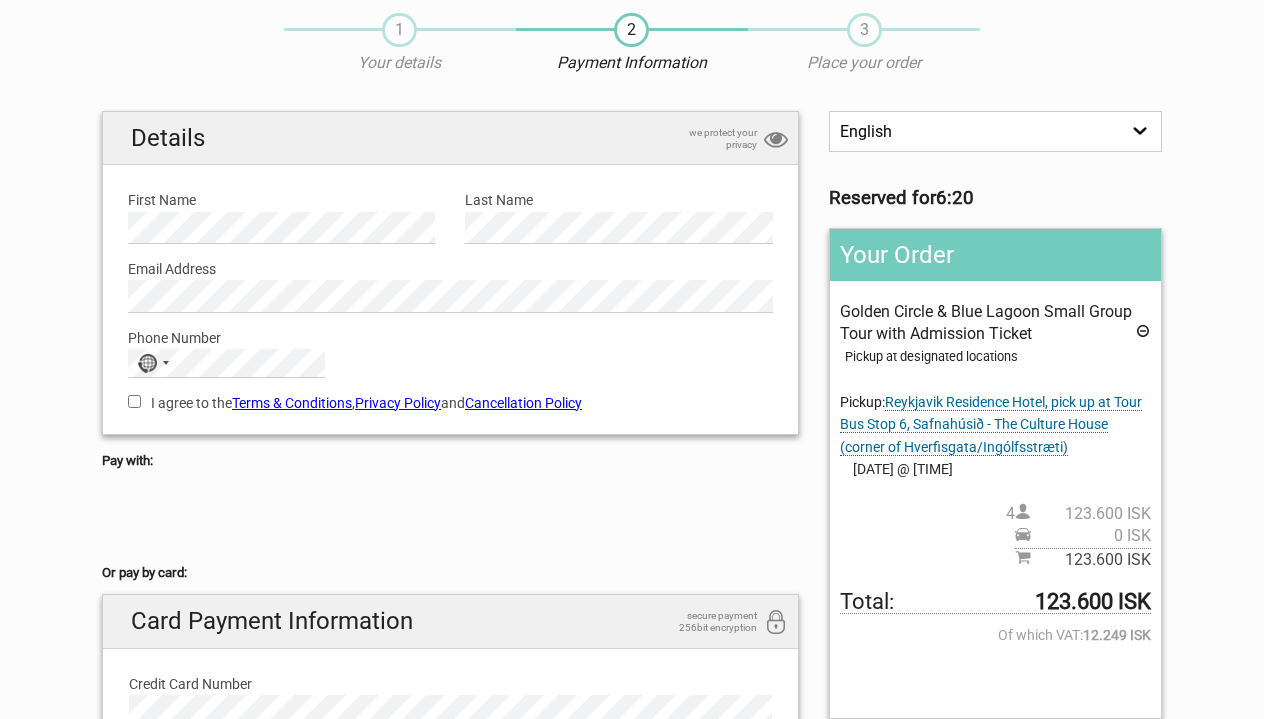 click on "I agree to the  Terms & Conditions ,  Privacy Policy  and  Cancellation Policy" at bounding box center (134, 401) 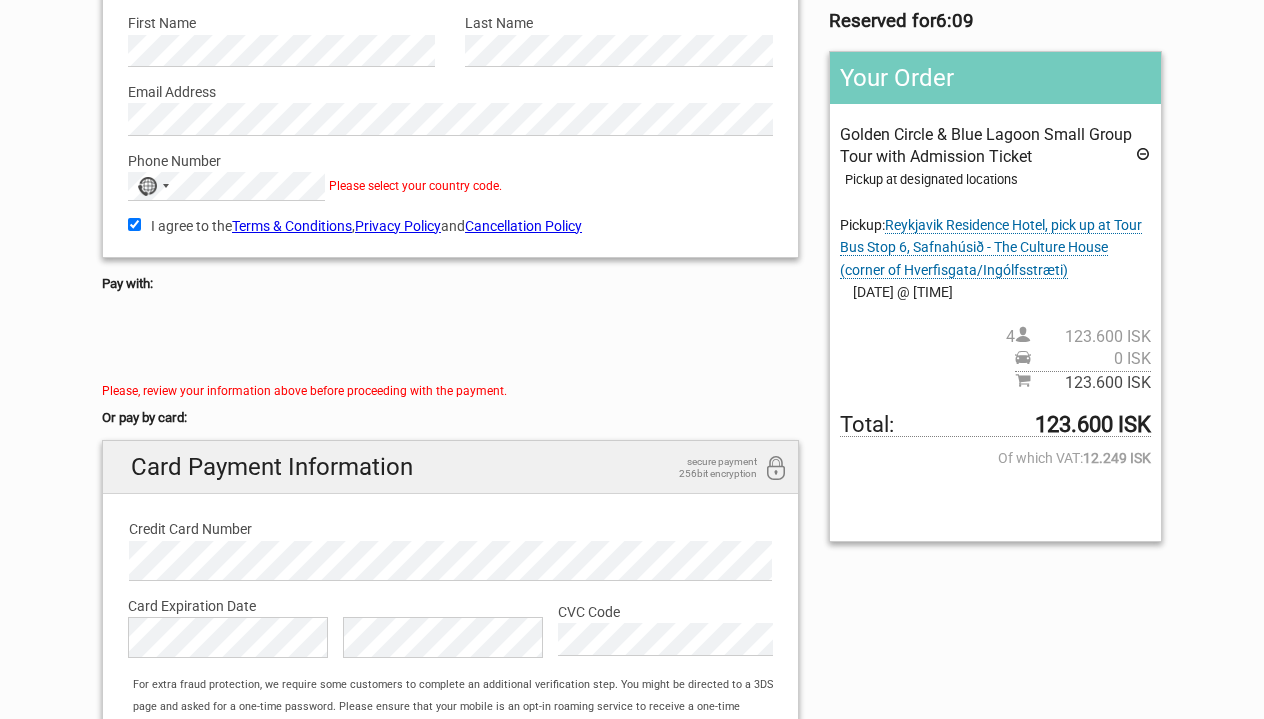 scroll, scrollTop: 244, scrollLeft: 0, axis: vertical 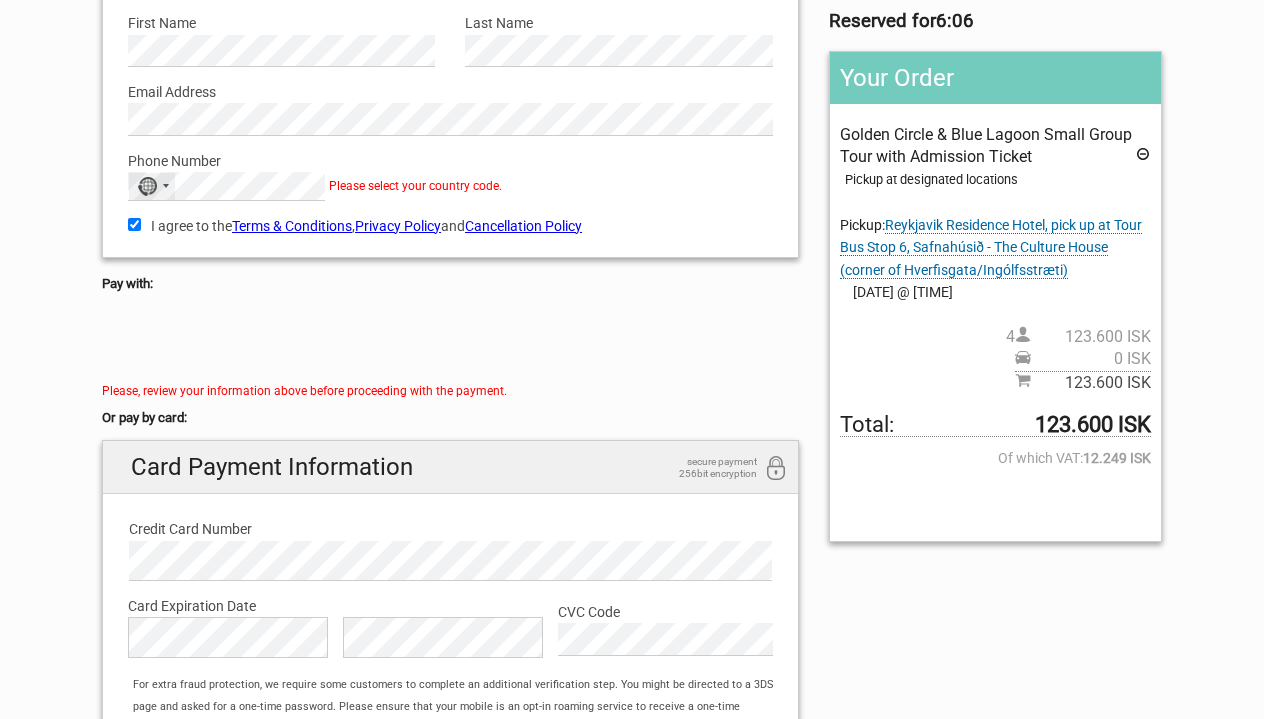 click on "No country selected" at bounding box center [147, 186] 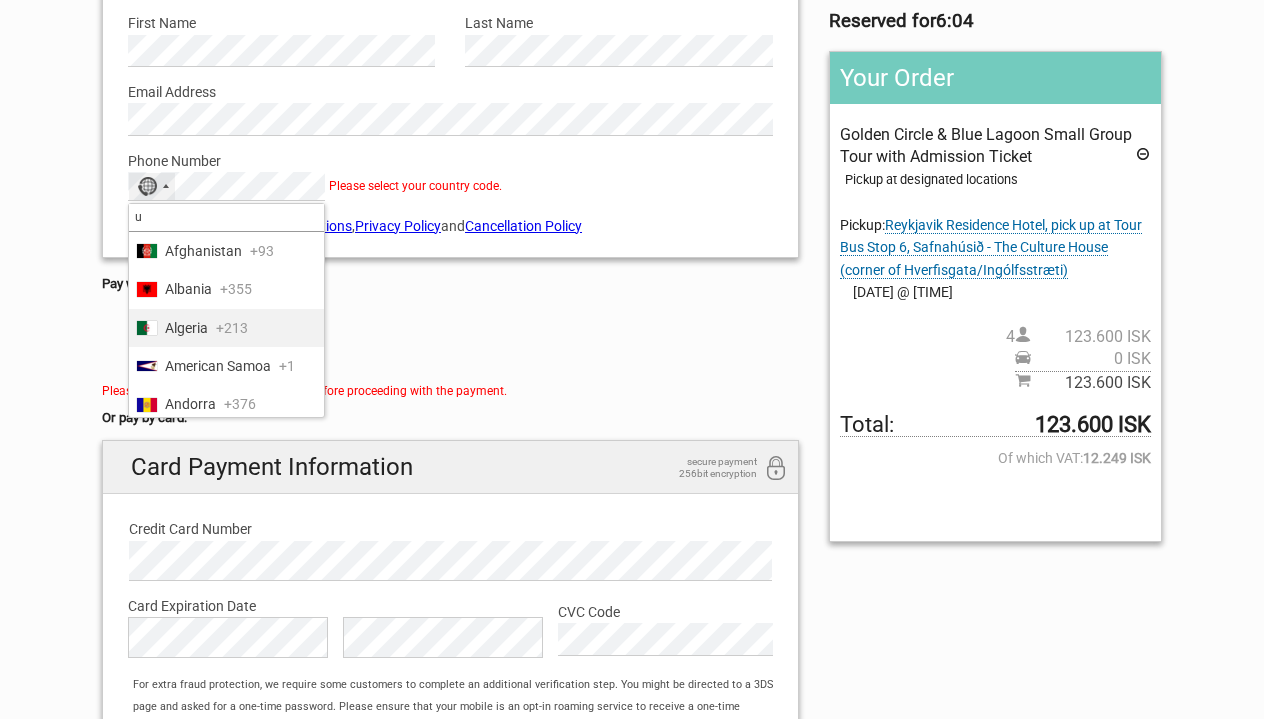type on "un" 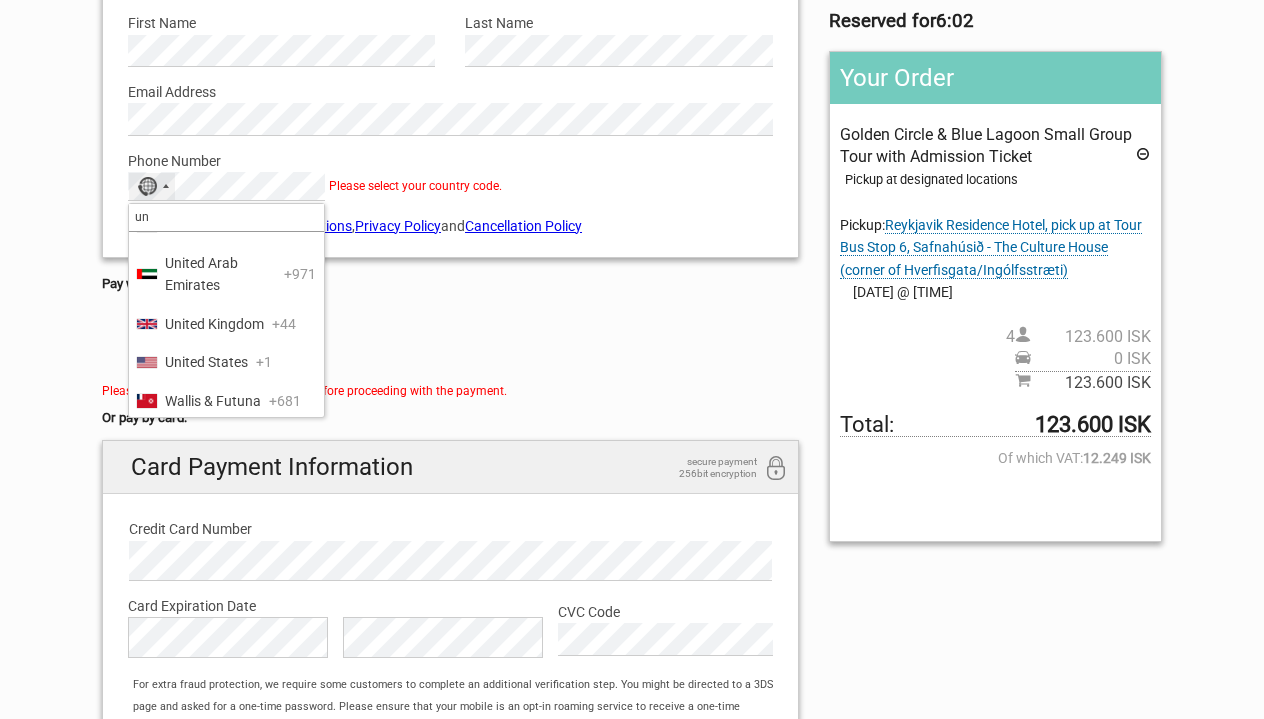 scroll, scrollTop: 179, scrollLeft: 0, axis: vertical 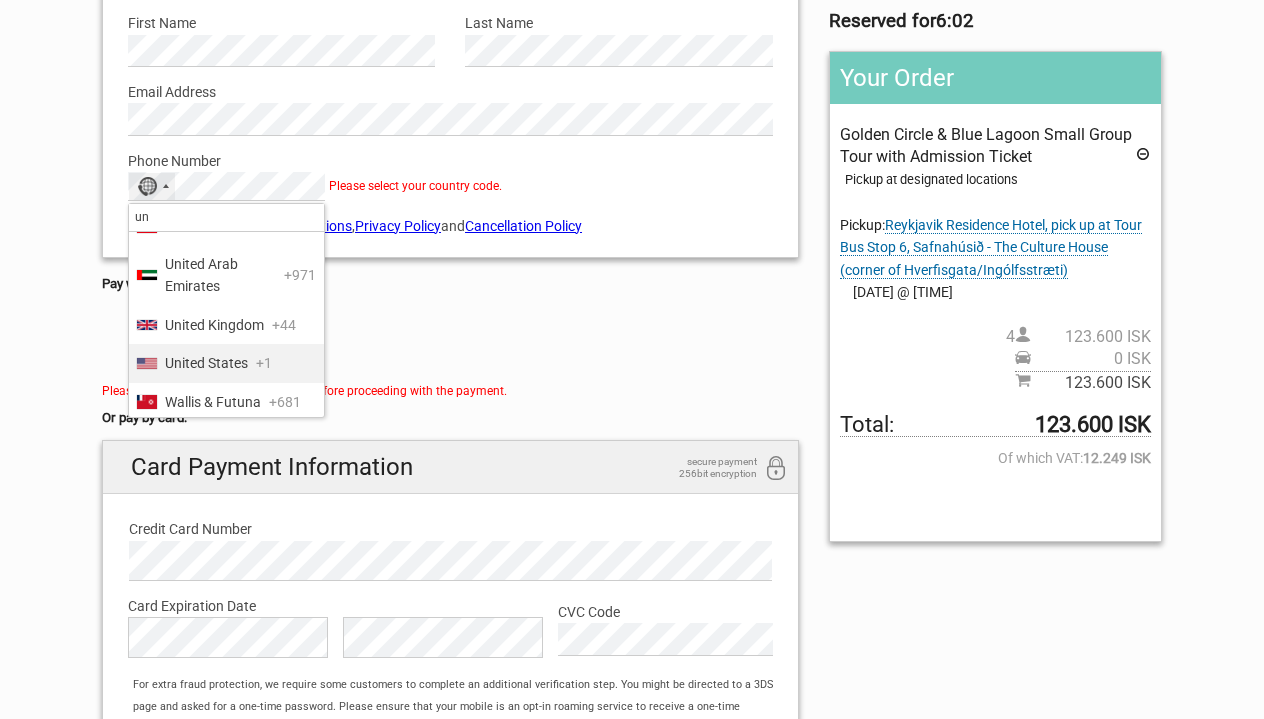 click on "United States" at bounding box center (206, 363) 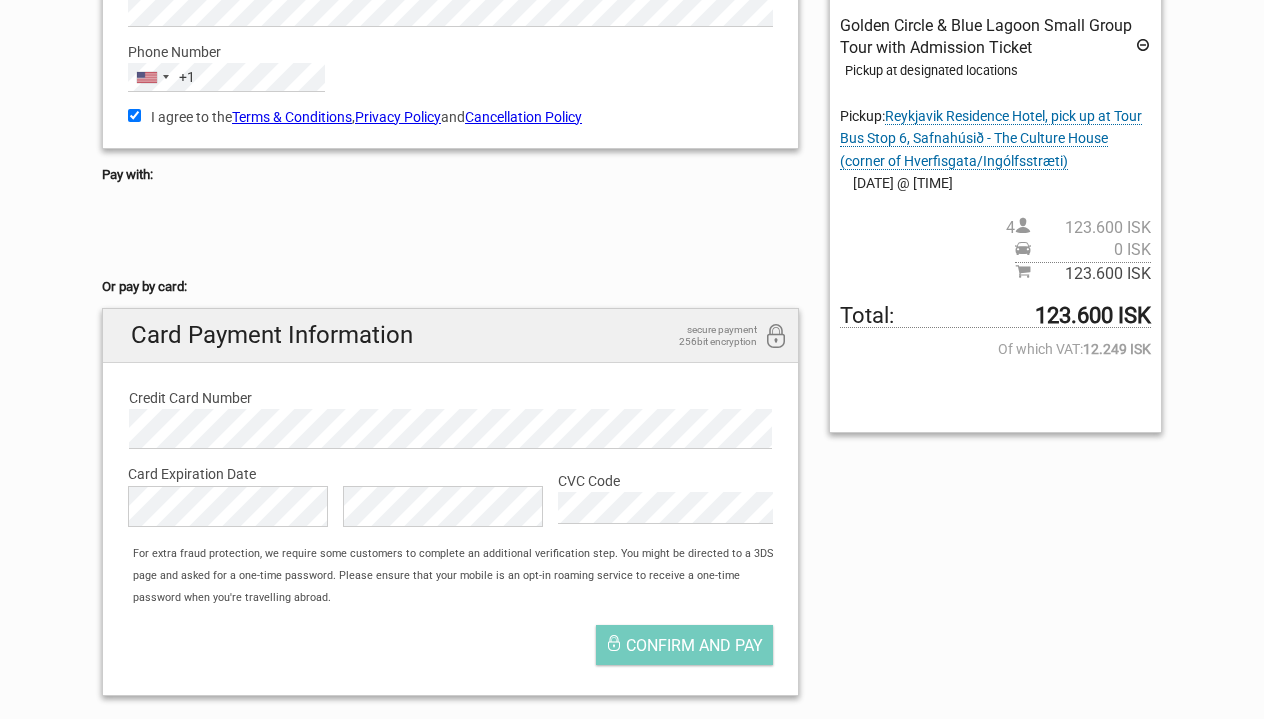 scroll, scrollTop: 356, scrollLeft: 0, axis: vertical 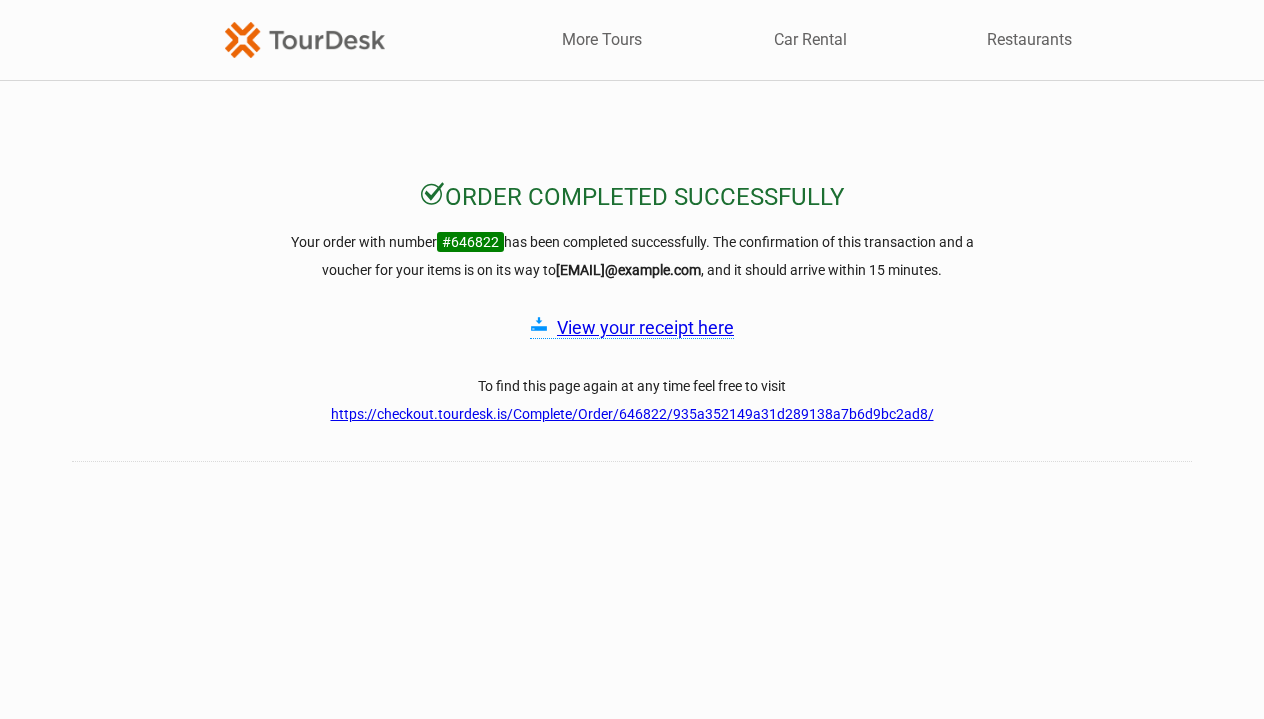 click on "View your receipt here" at bounding box center [645, 327] 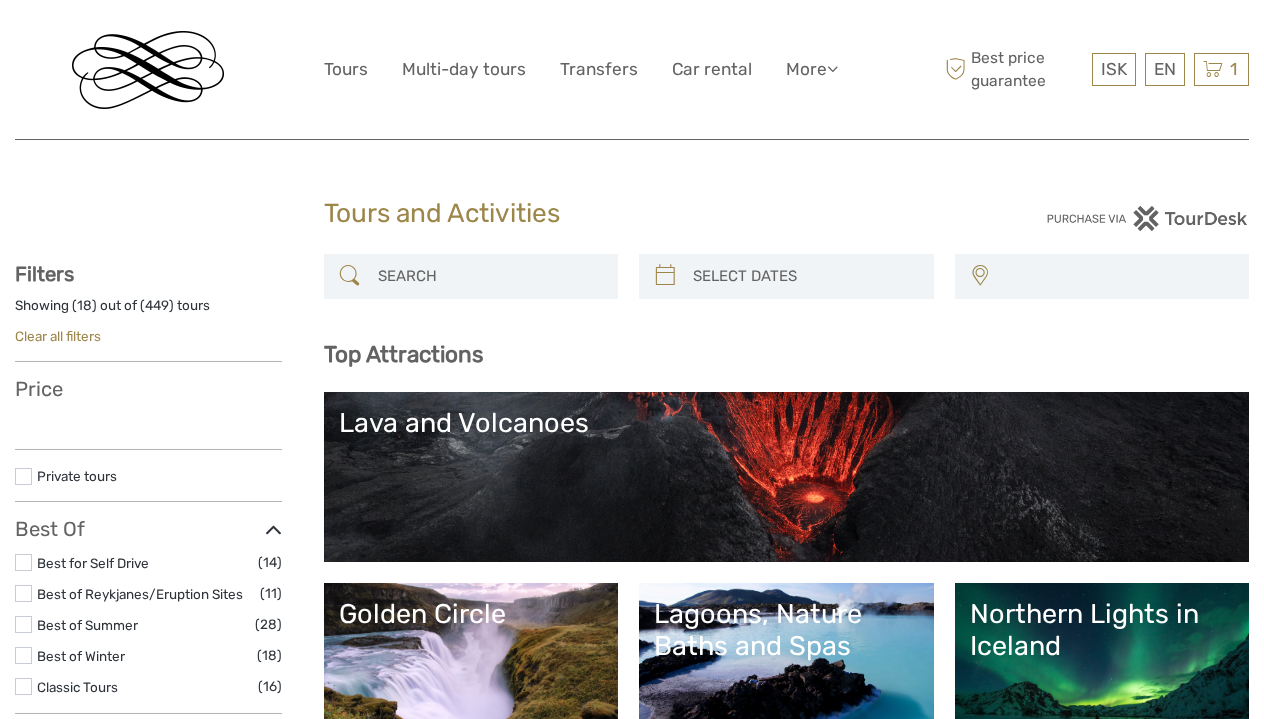 select 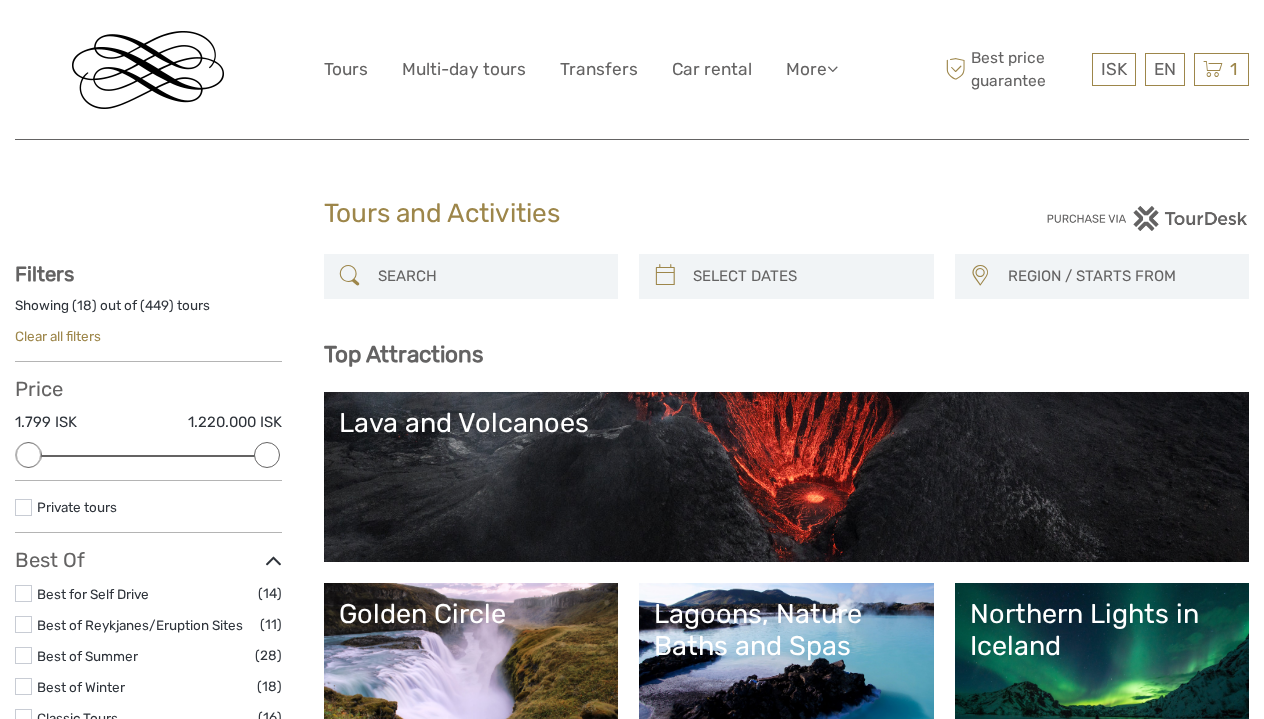 scroll, scrollTop: 102, scrollLeft: 0, axis: vertical 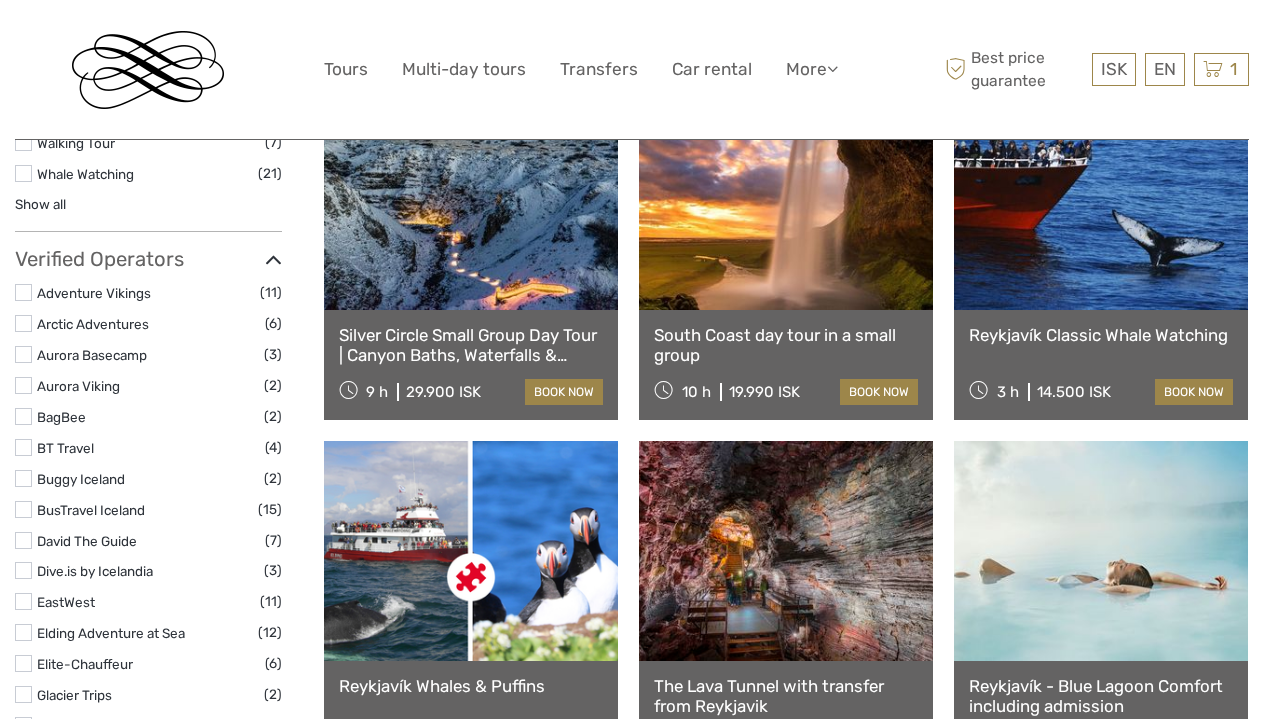 click at bounding box center (786, 200) 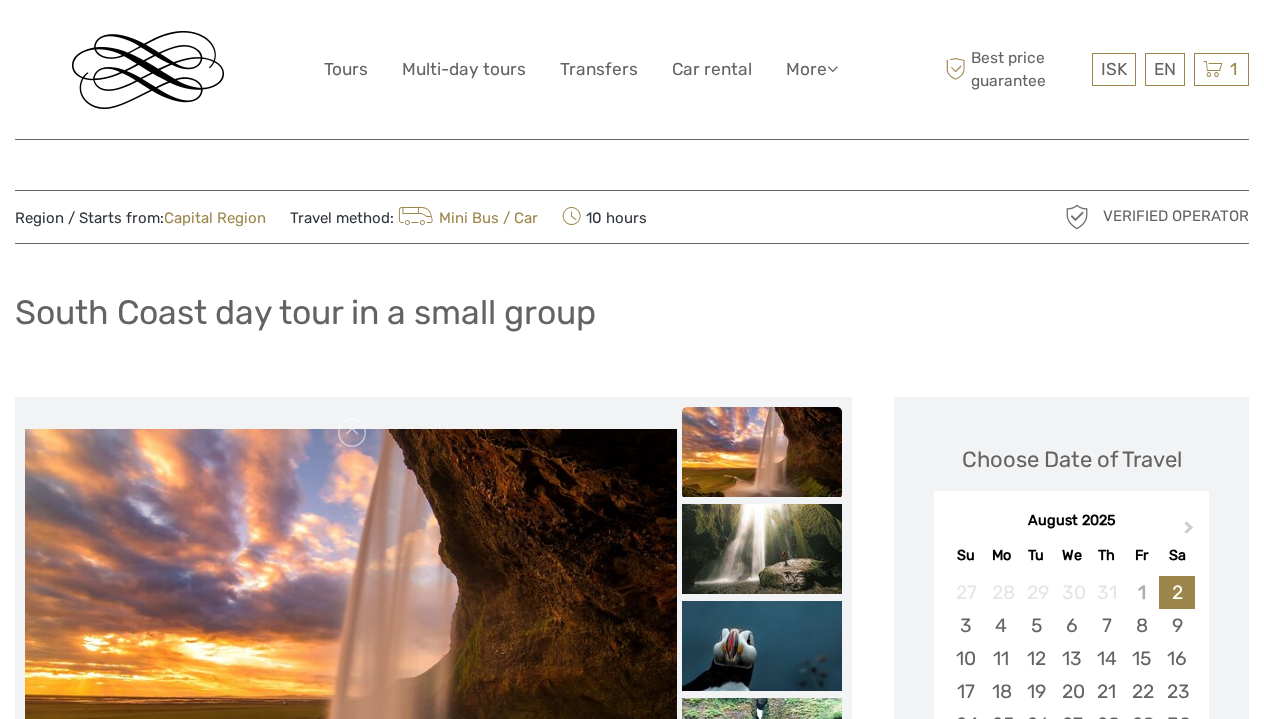 scroll, scrollTop: 0, scrollLeft: 0, axis: both 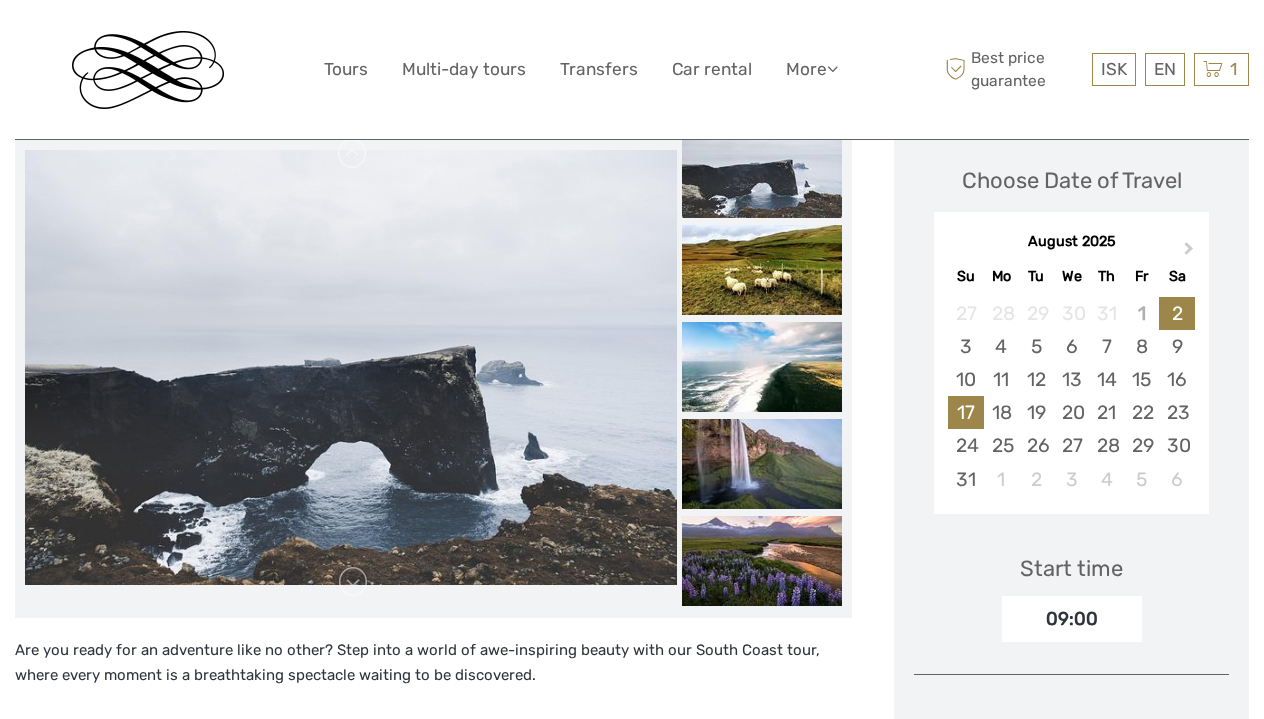 click on "17" at bounding box center (965, 412) 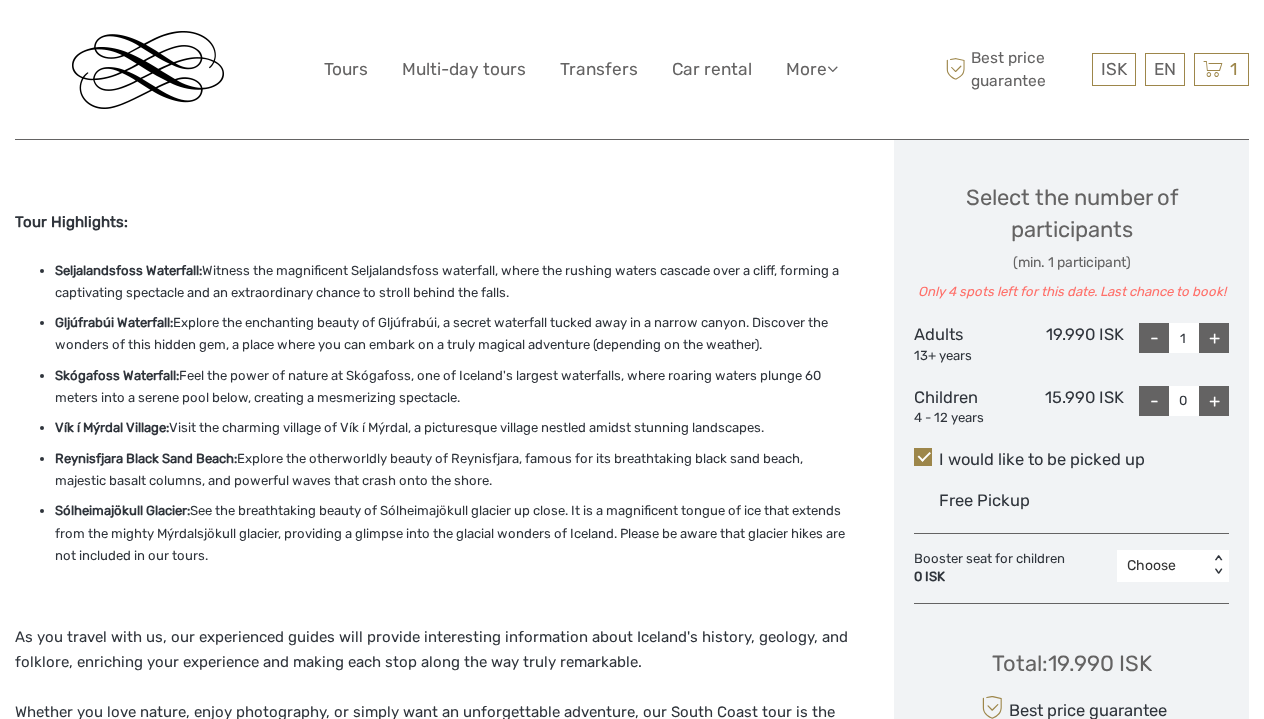 scroll, scrollTop: 864, scrollLeft: 0, axis: vertical 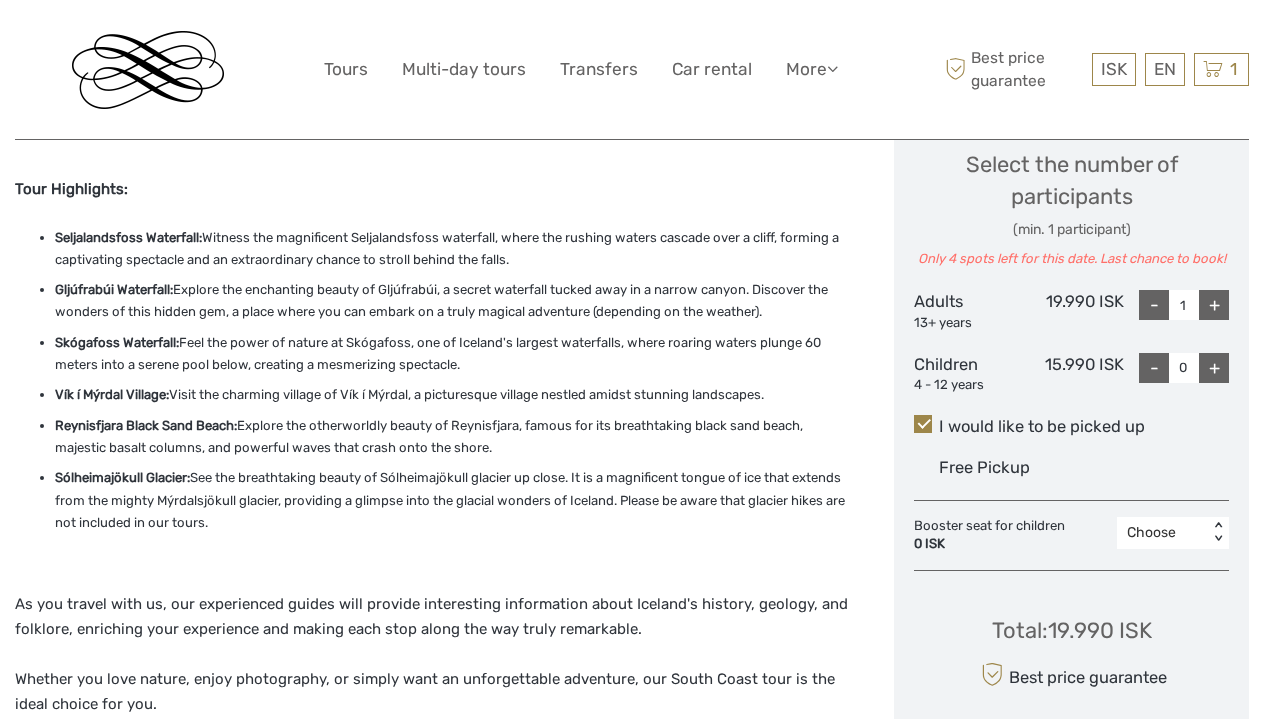 click on "+" at bounding box center [1214, 305] 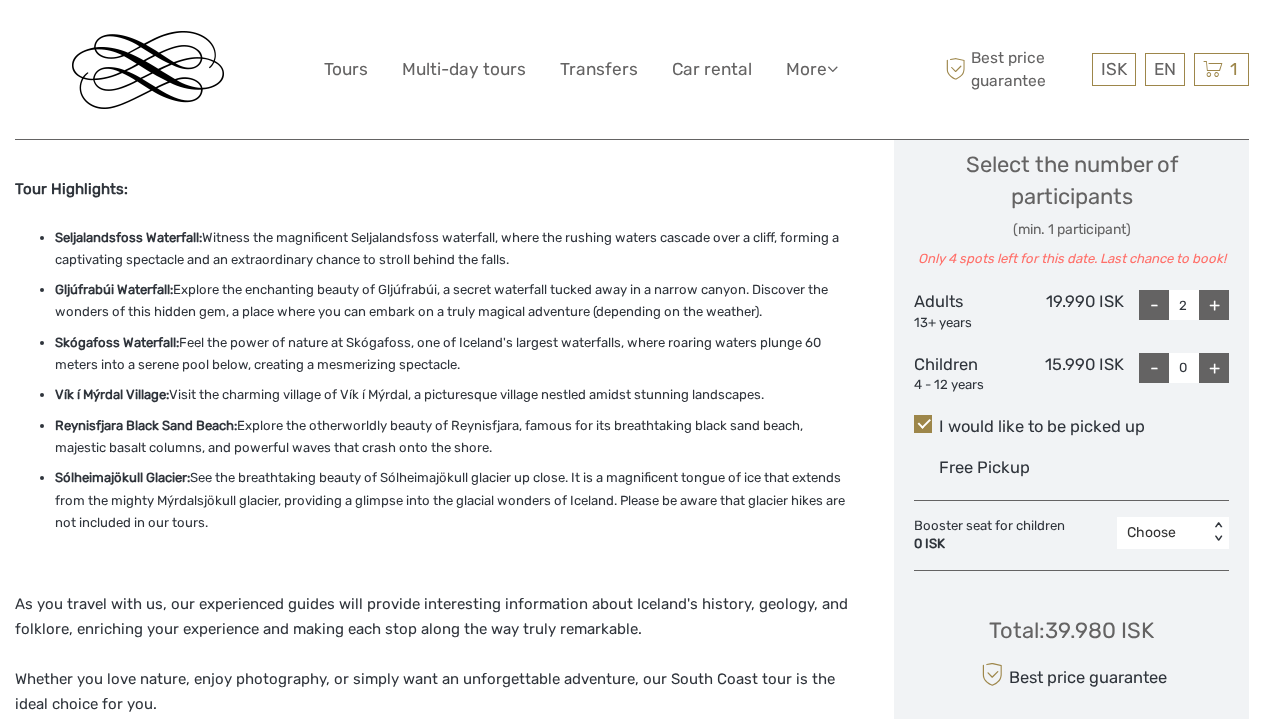 click on "+" at bounding box center (1214, 305) 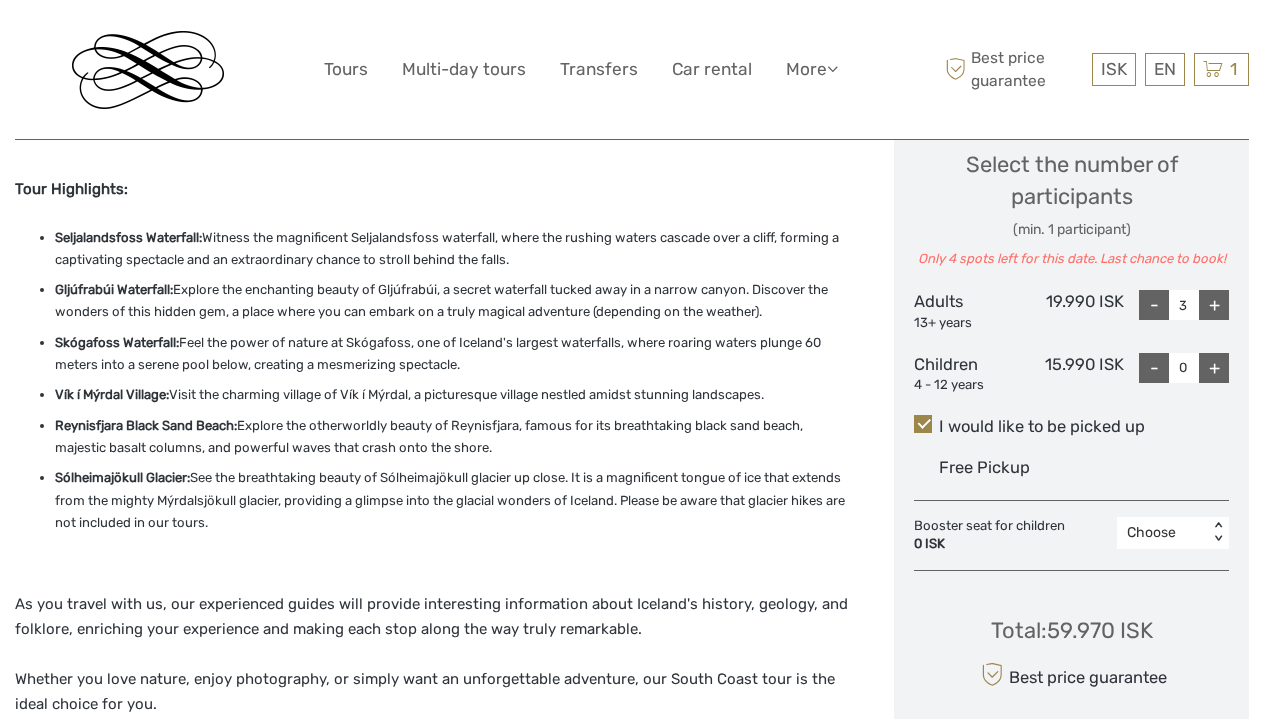 click on "+" at bounding box center [1214, 305] 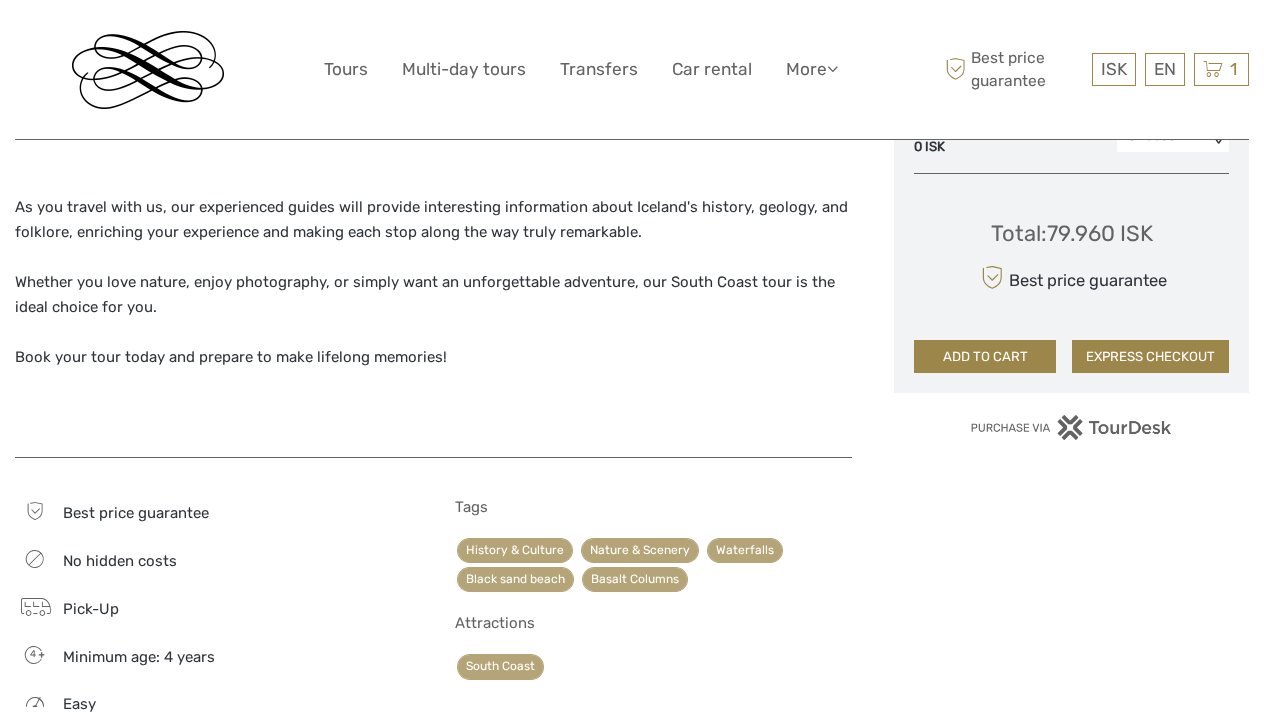 scroll, scrollTop: 1268, scrollLeft: 0, axis: vertical 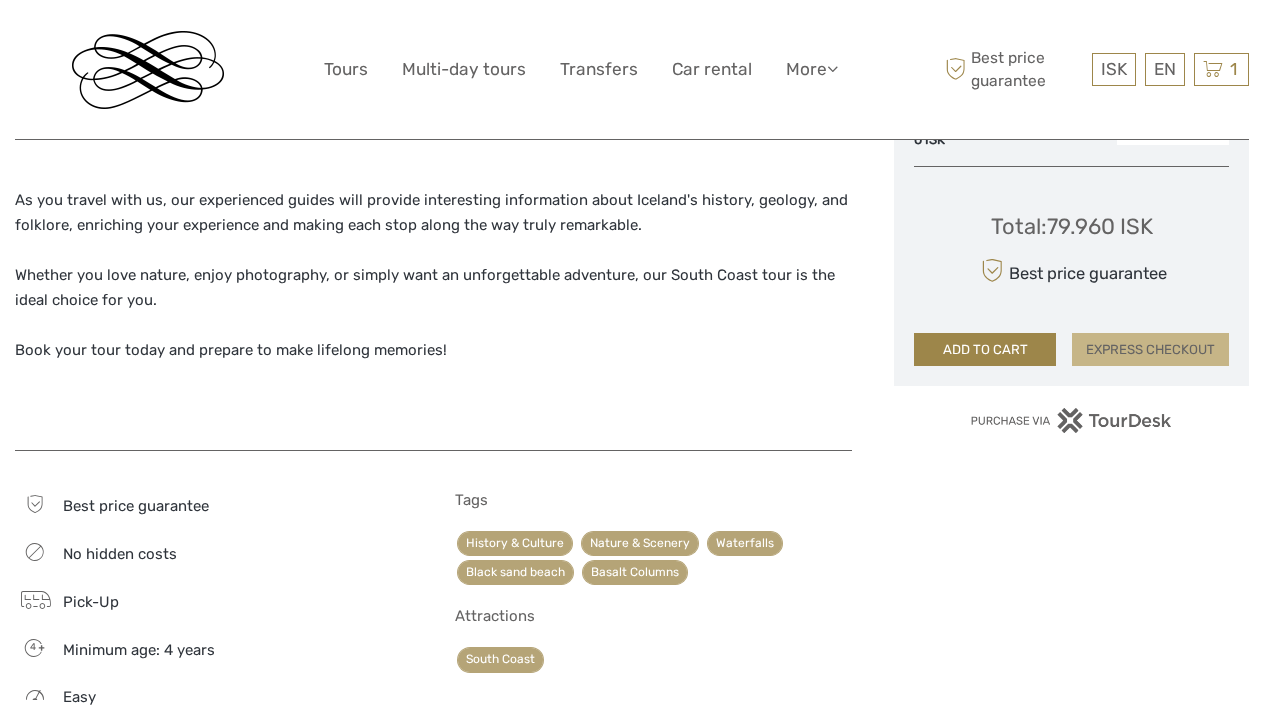 click on "EXPRESS CHECKOUT" at bounding box center (1150, 350) 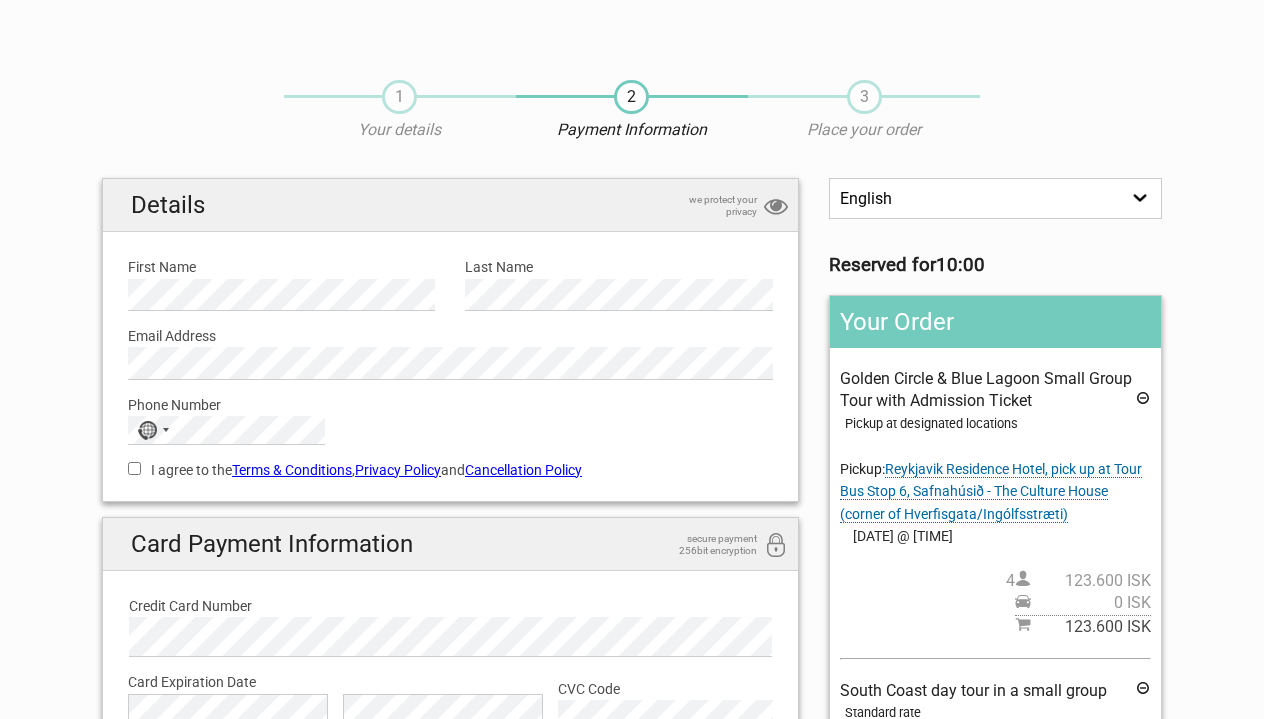 scroll, scrollTop: 0, scrollLeft: 0, axis: both 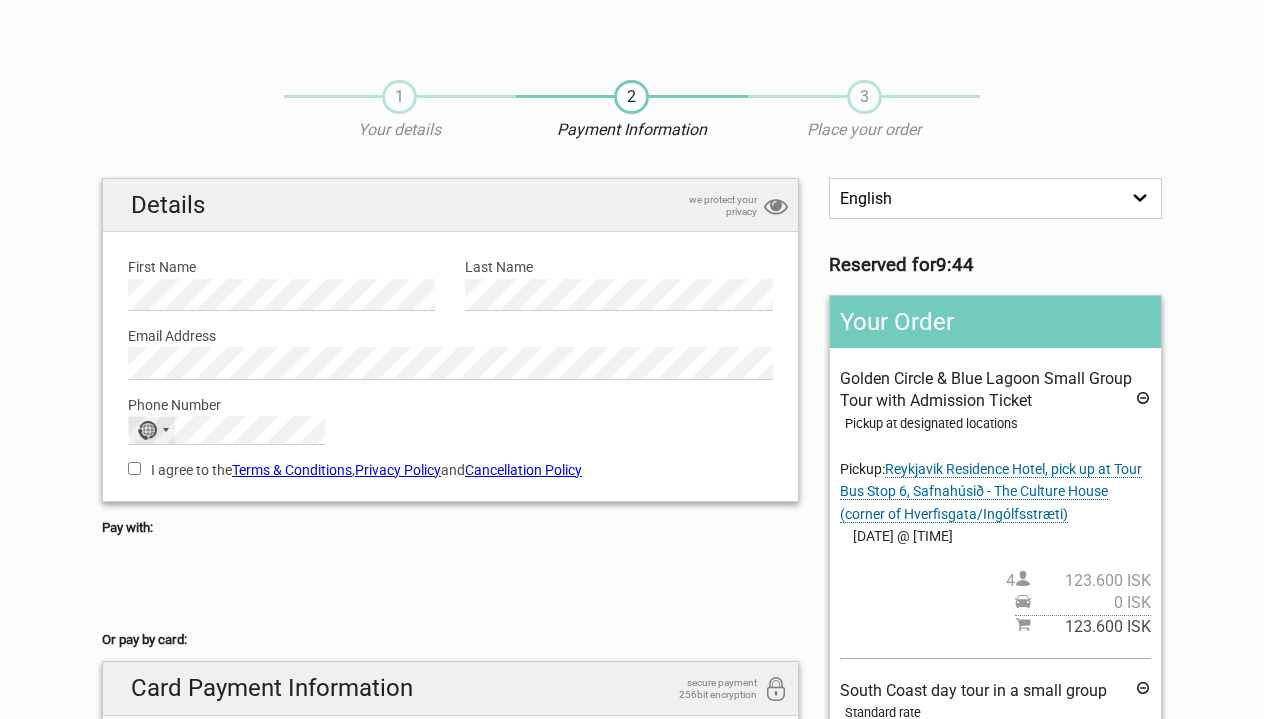 click on "No country selected" at bounding box center [147, 430] 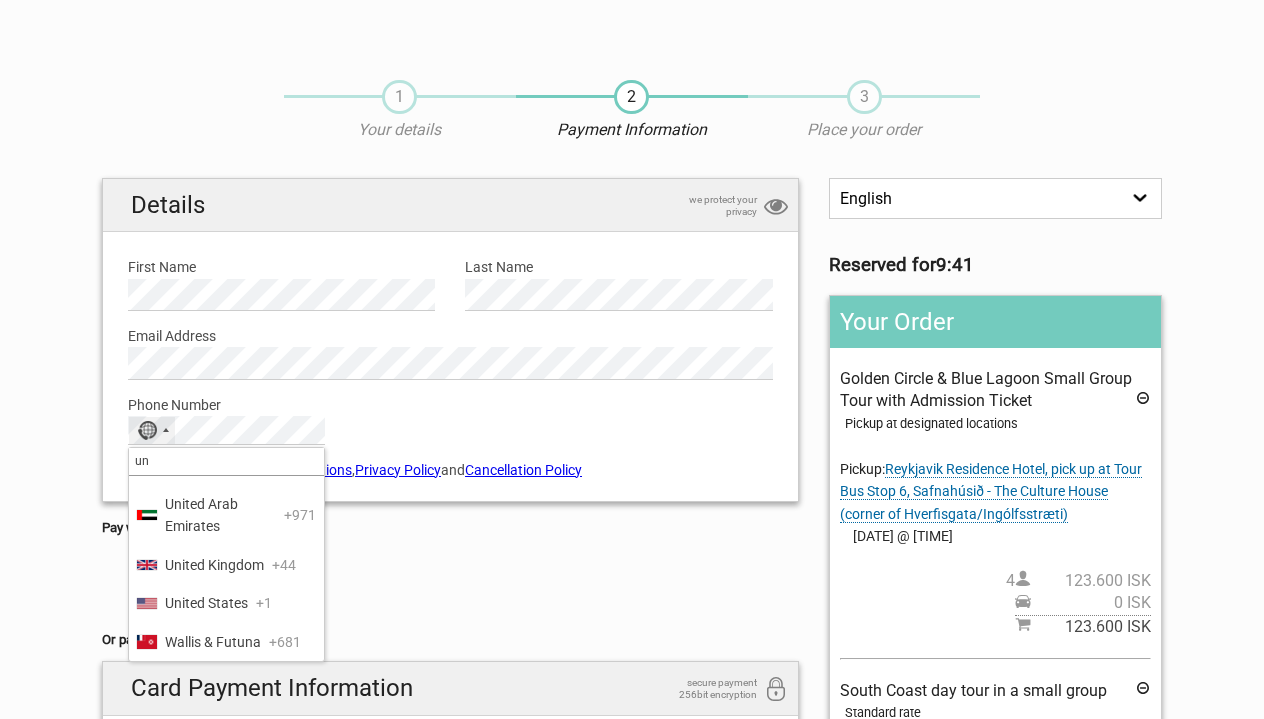 scroll, scrollTop: 181, scrollLeft: 0, axis: vertical 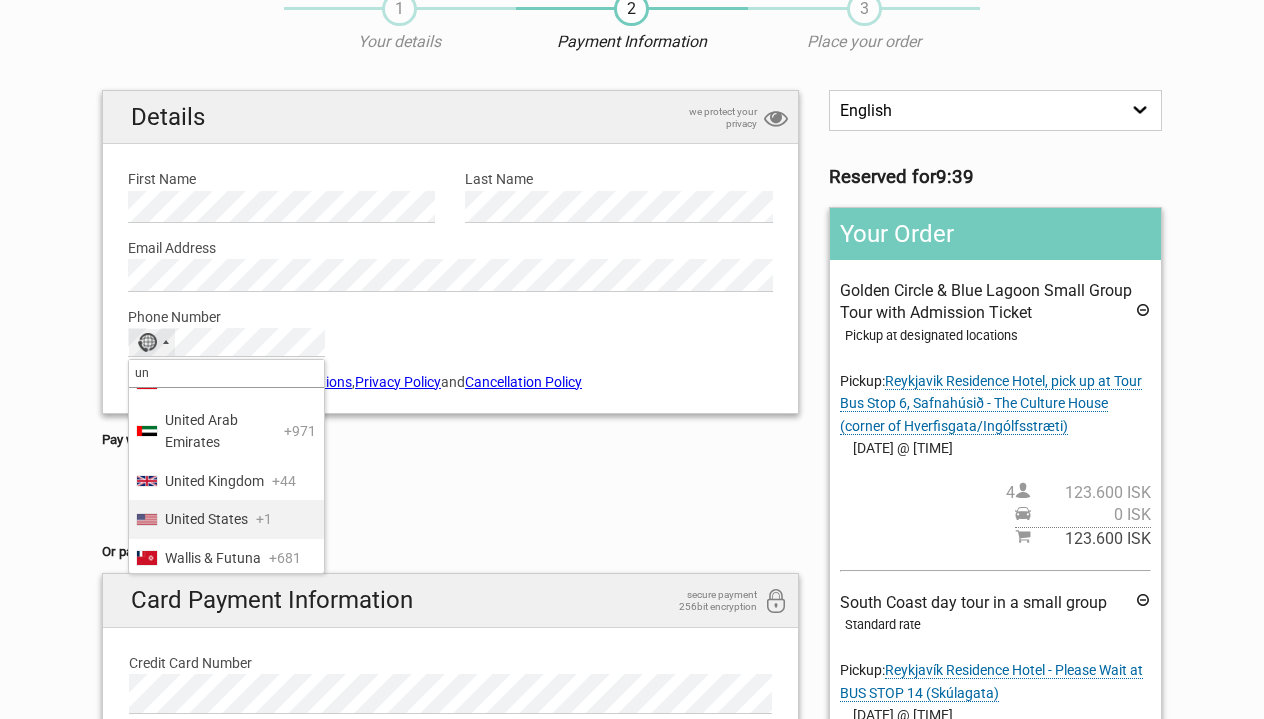 type on "un" 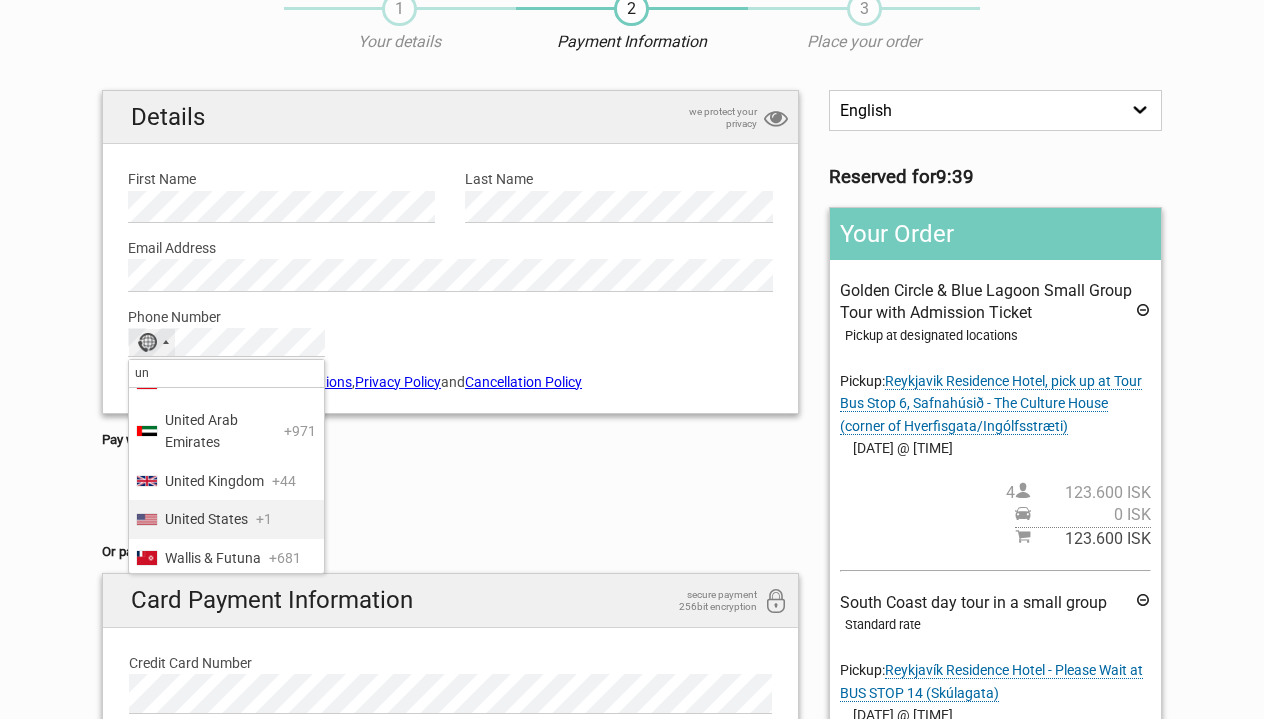click on "United States" at bounding box center [206, 519] 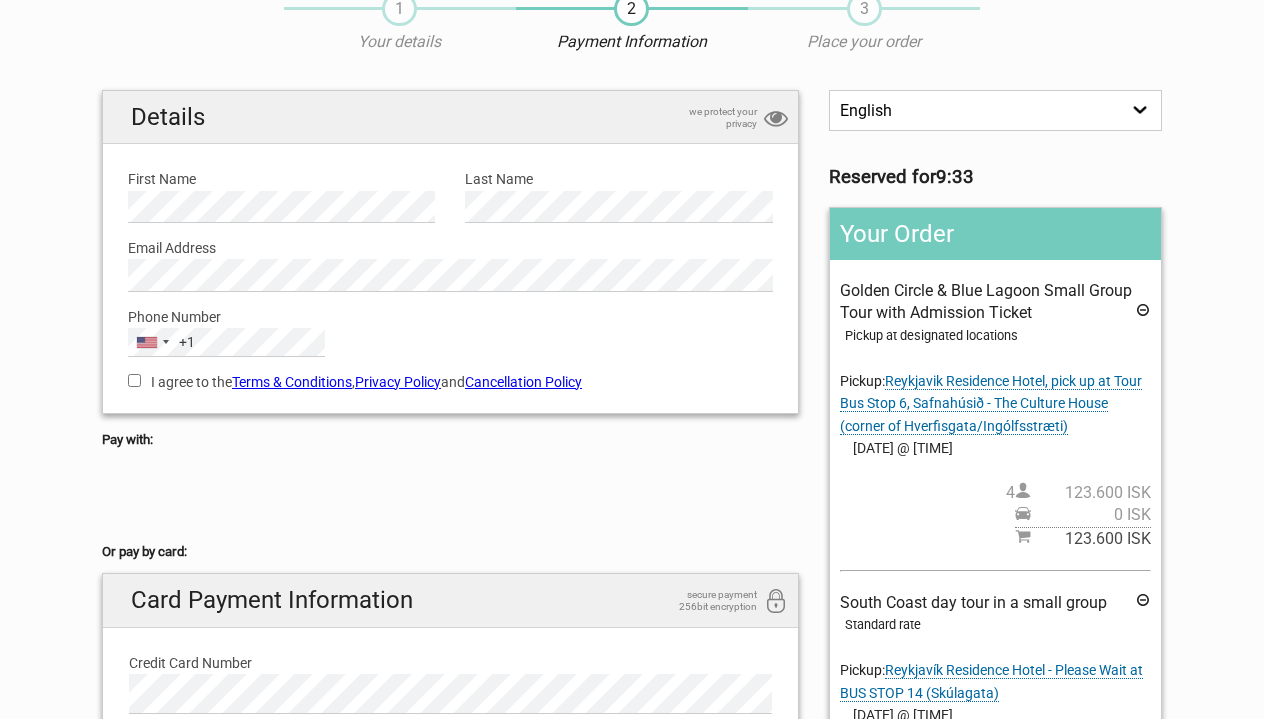 click on "I agree to the  Terms & Conditions ,  Privacy Policy  and  Cancellation Policy" at bounding box center (134, 380) 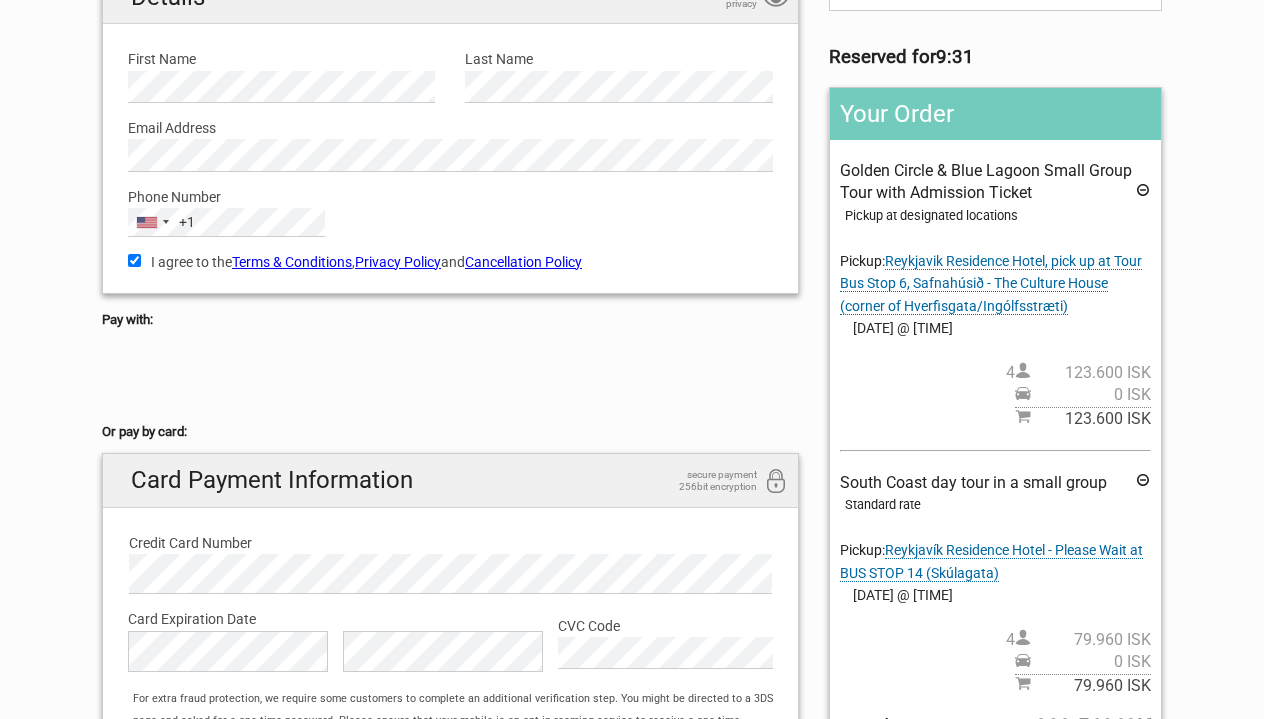 scroll, scrollTop: 215, scrollLeft: 0, axis: vertical 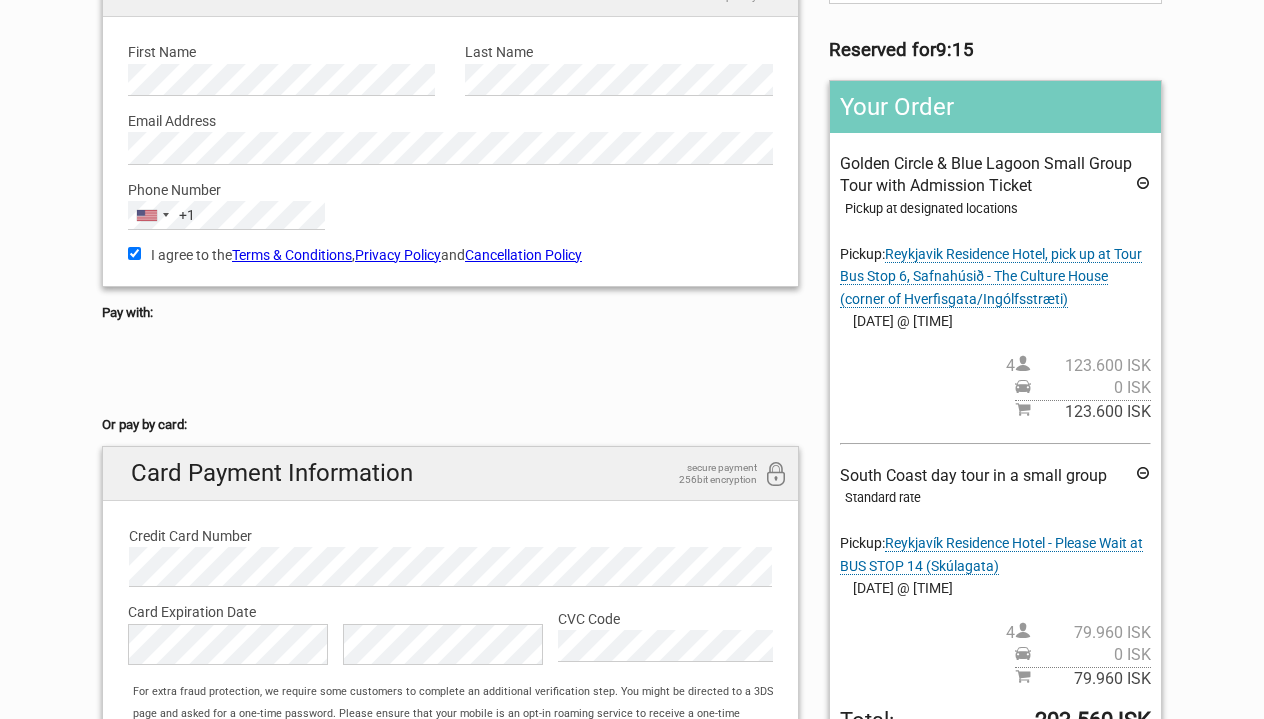 click on "Reykjavik Residence Hotel, pick up at Tour Bus Stop 6, Safnahúsið - The Culture House (corner of Hverfisgata/Ingólfsstræti)" at bounding box center [991, 277] 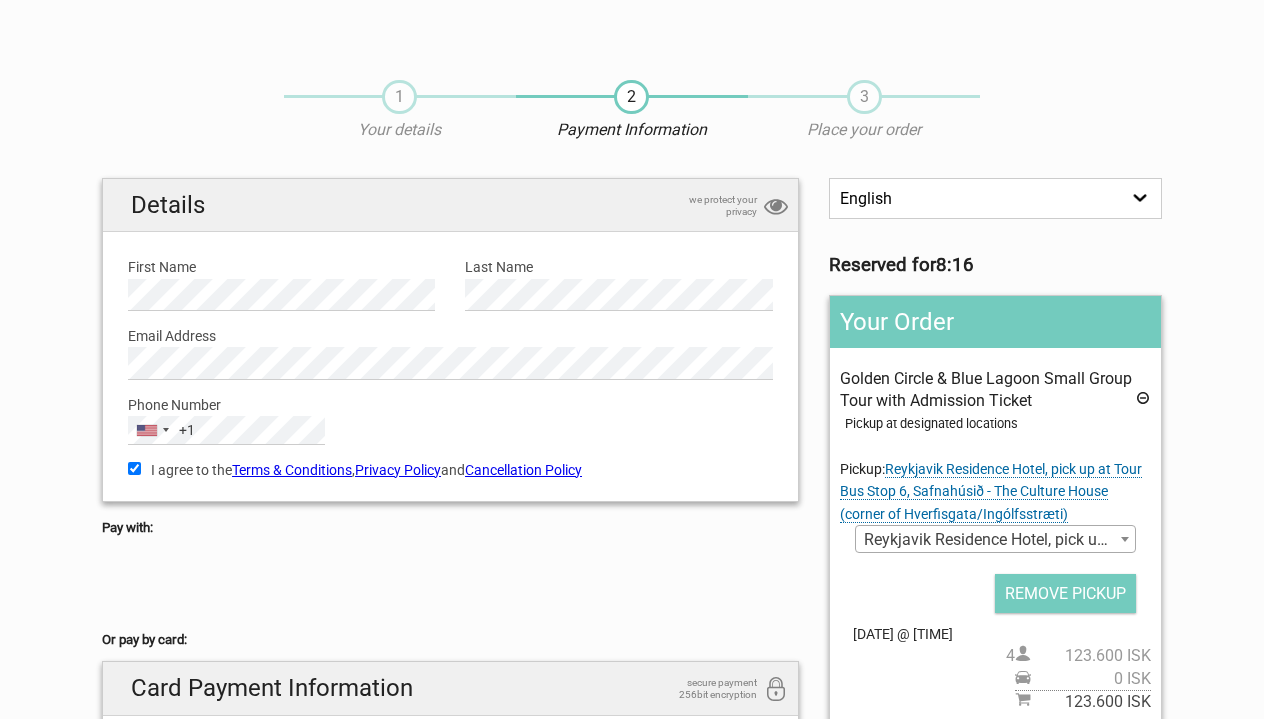 scroll, scrollTop: 0, scrollLeft: 0, axis: both 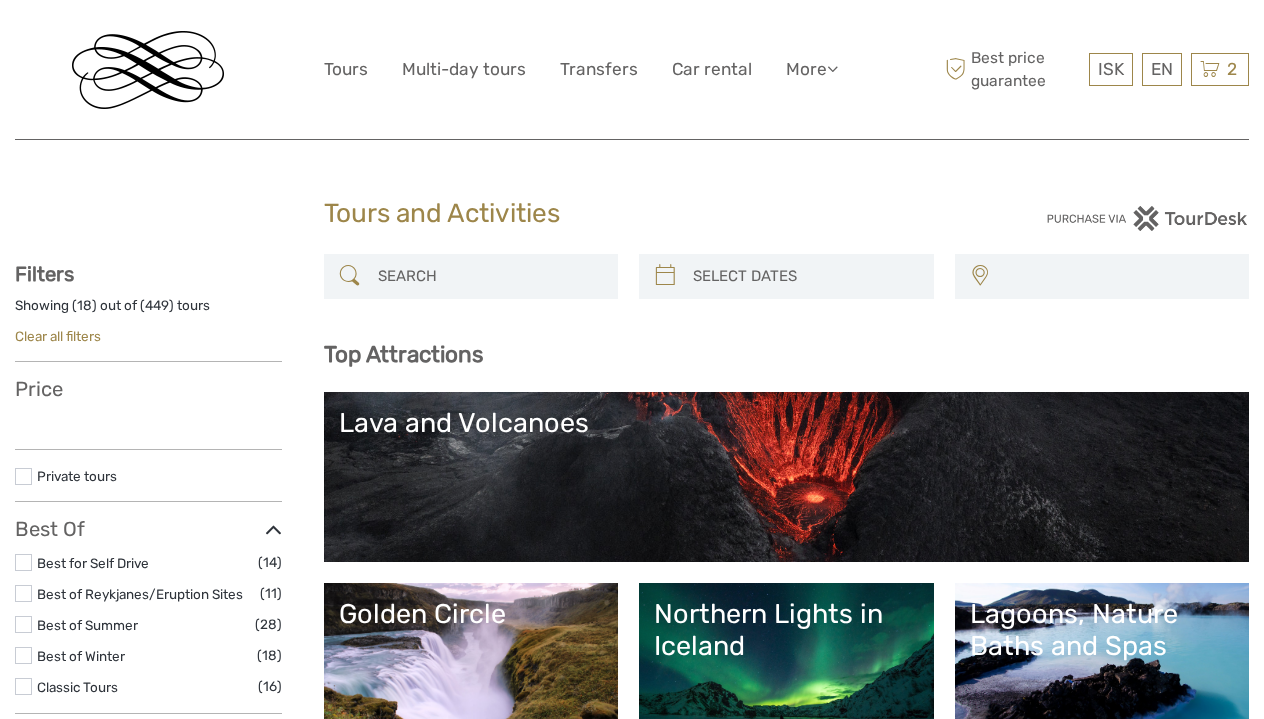 select 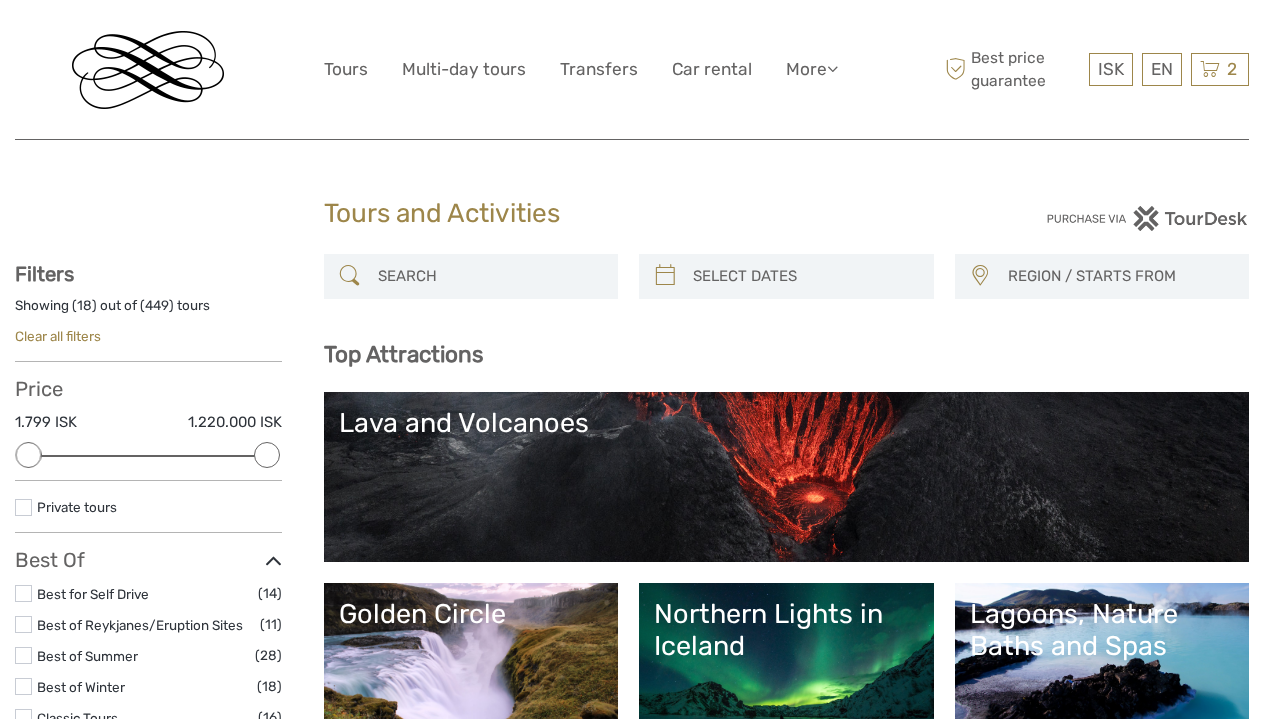scroll, scrollTop: 0, scrollLeft: 0, axis: both 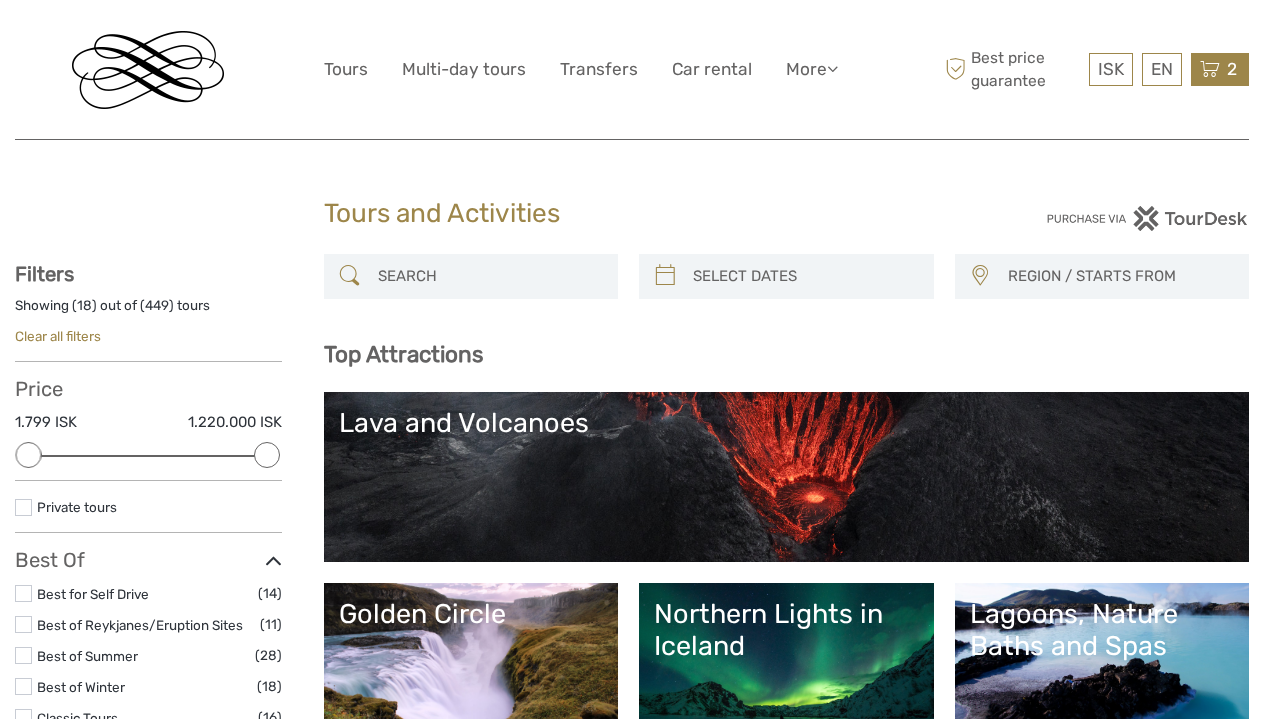 click at bounding box center (1210, 69) 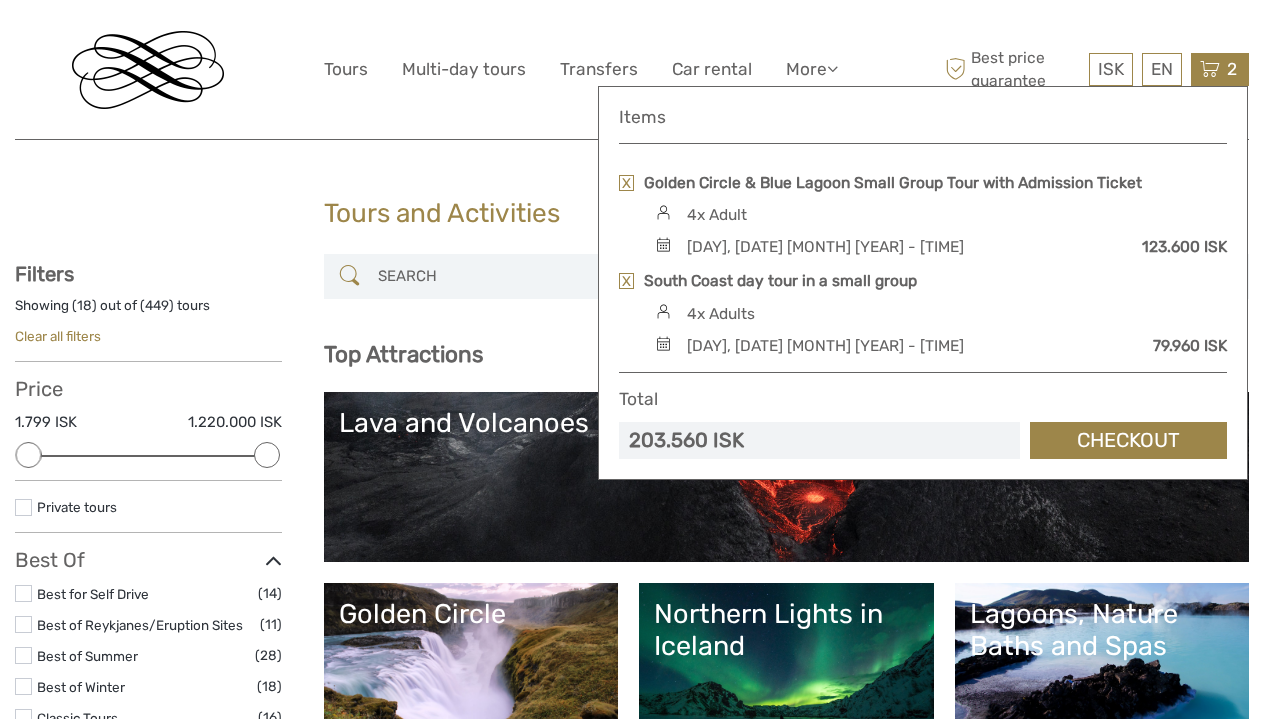 click at bounding box center (626, 183) 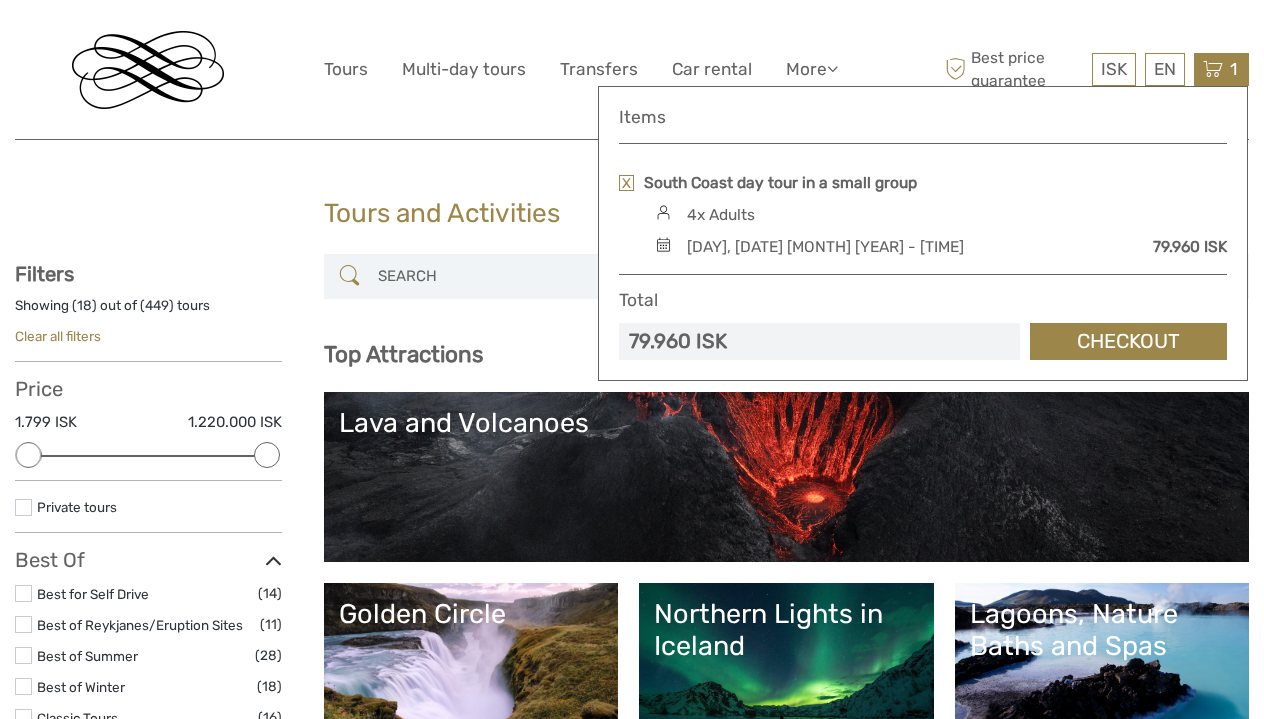 click at bounding box center (626, 183) 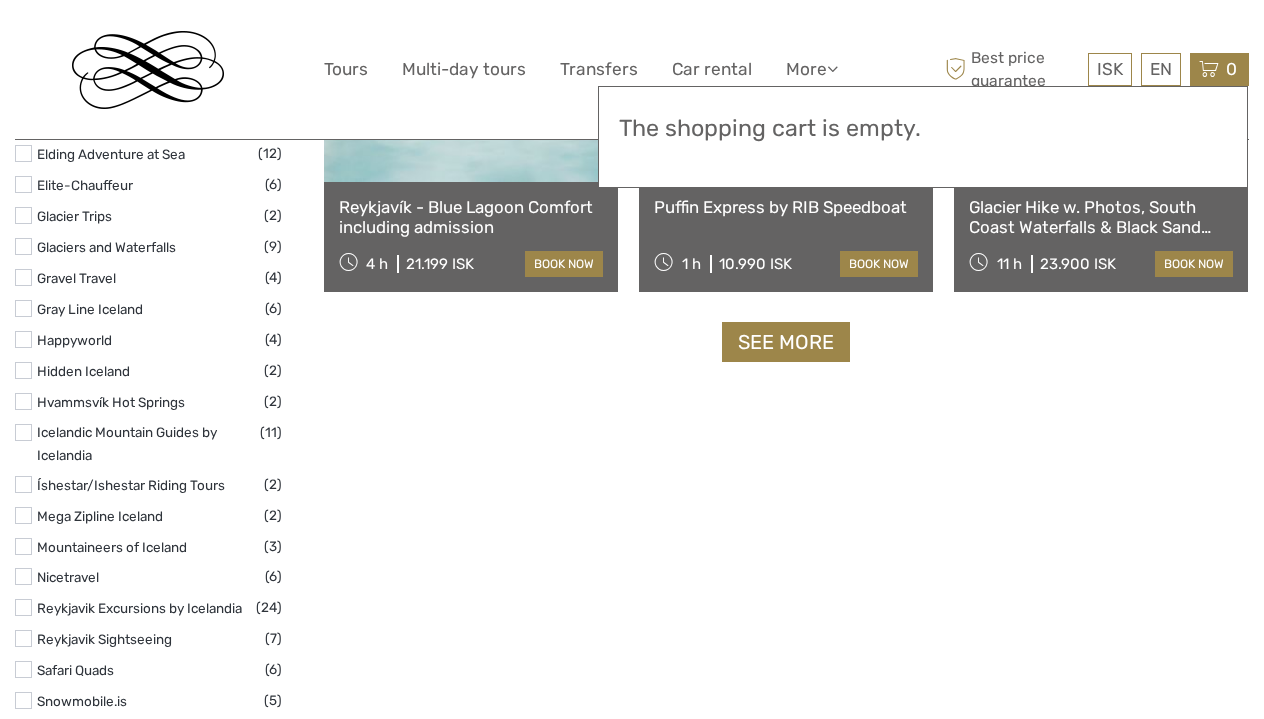 scroll, scrollTop: 2588, scrollLeft: 0, axis: vertical 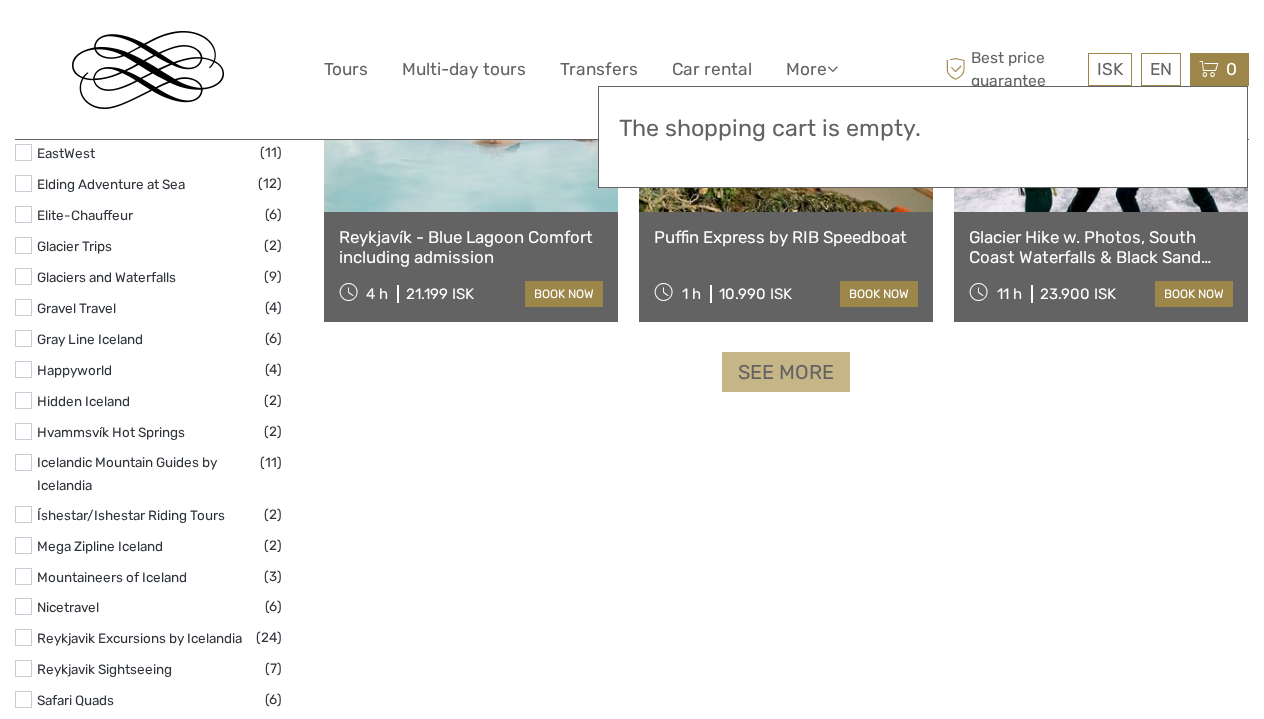 click on "See more" at bounding box center [786, 372] 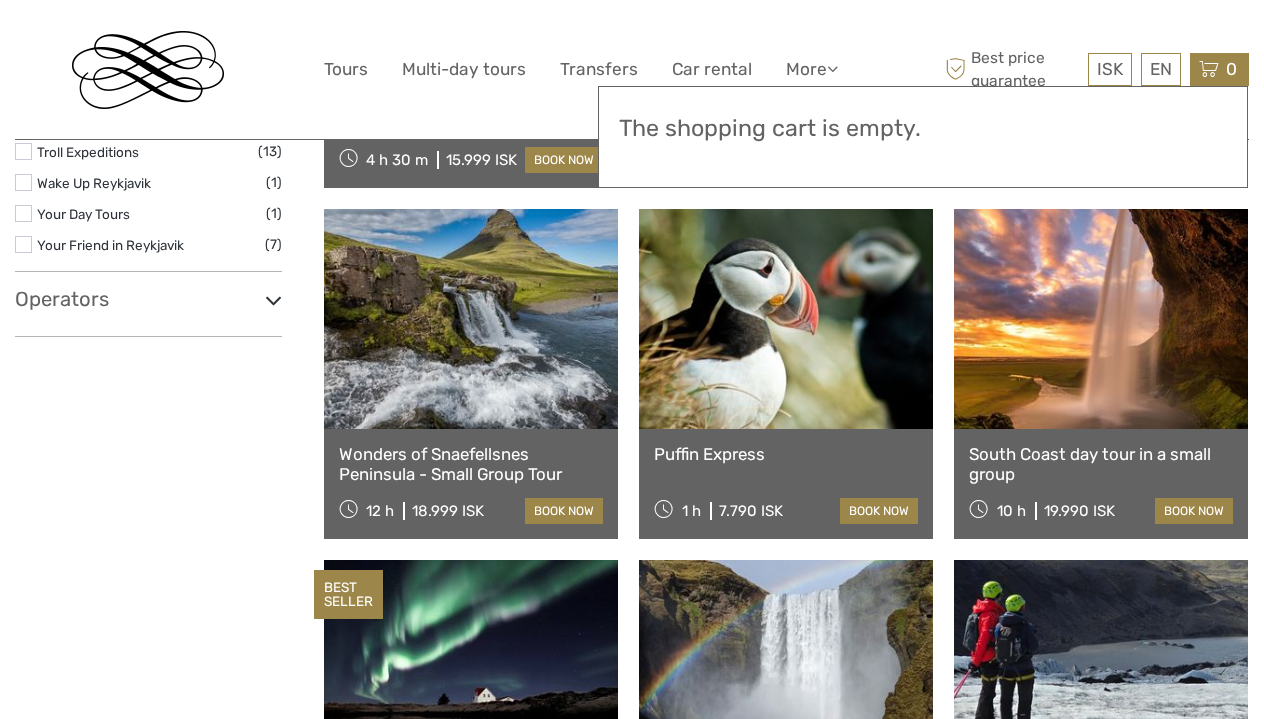 scroll, scrollTop: 3292, scrollLeft: 0, axis: vertical 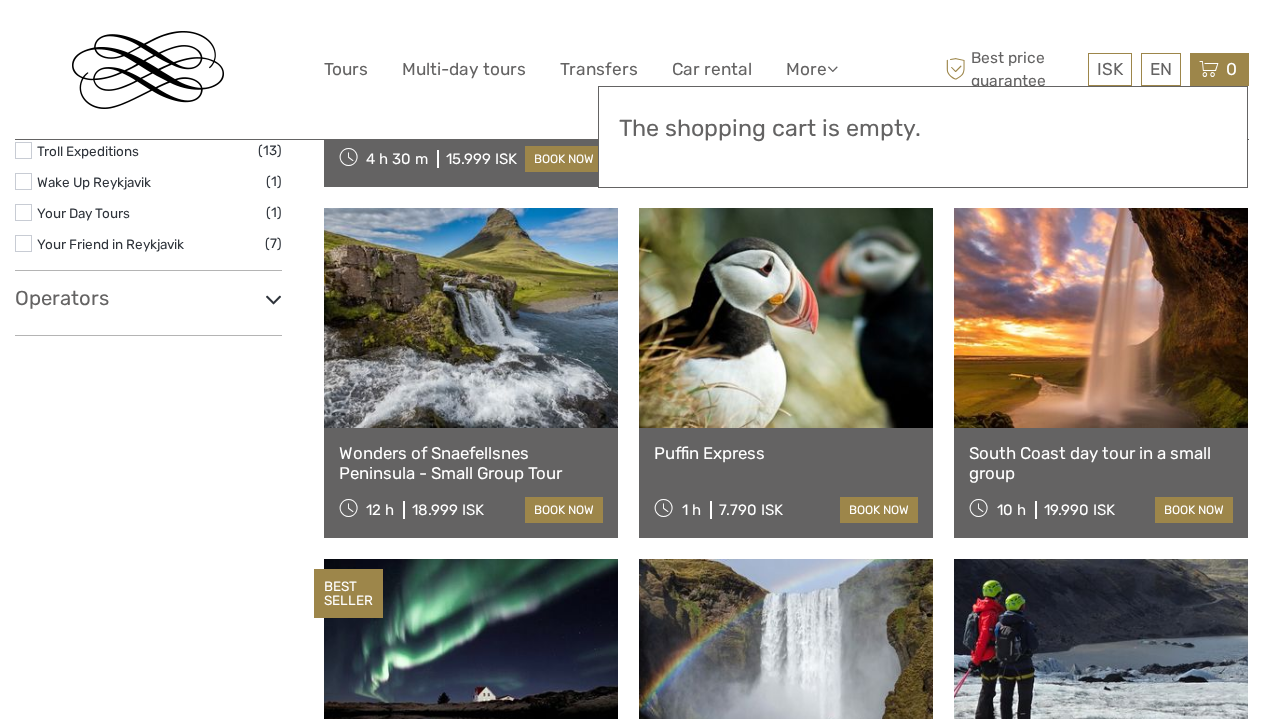 click at bounding box center [1101, 318] 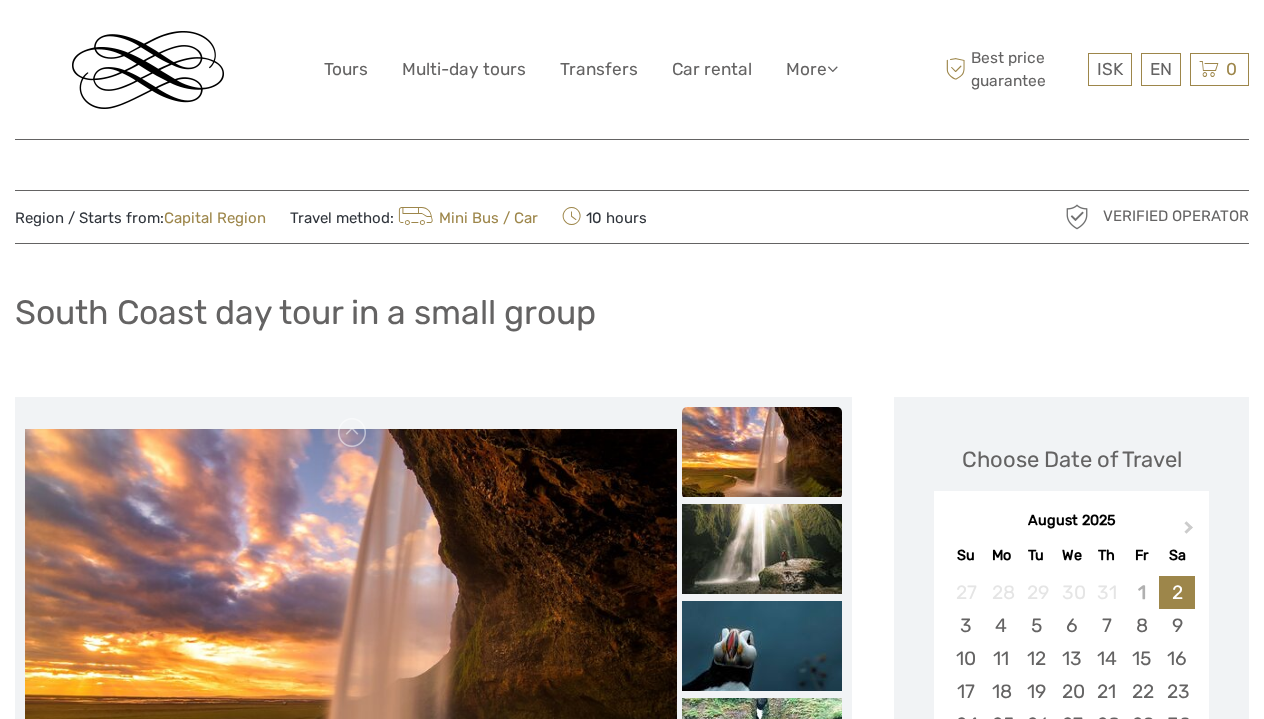 scroll, scrollTop: 144, scrollLeft: 0, axis: vertical 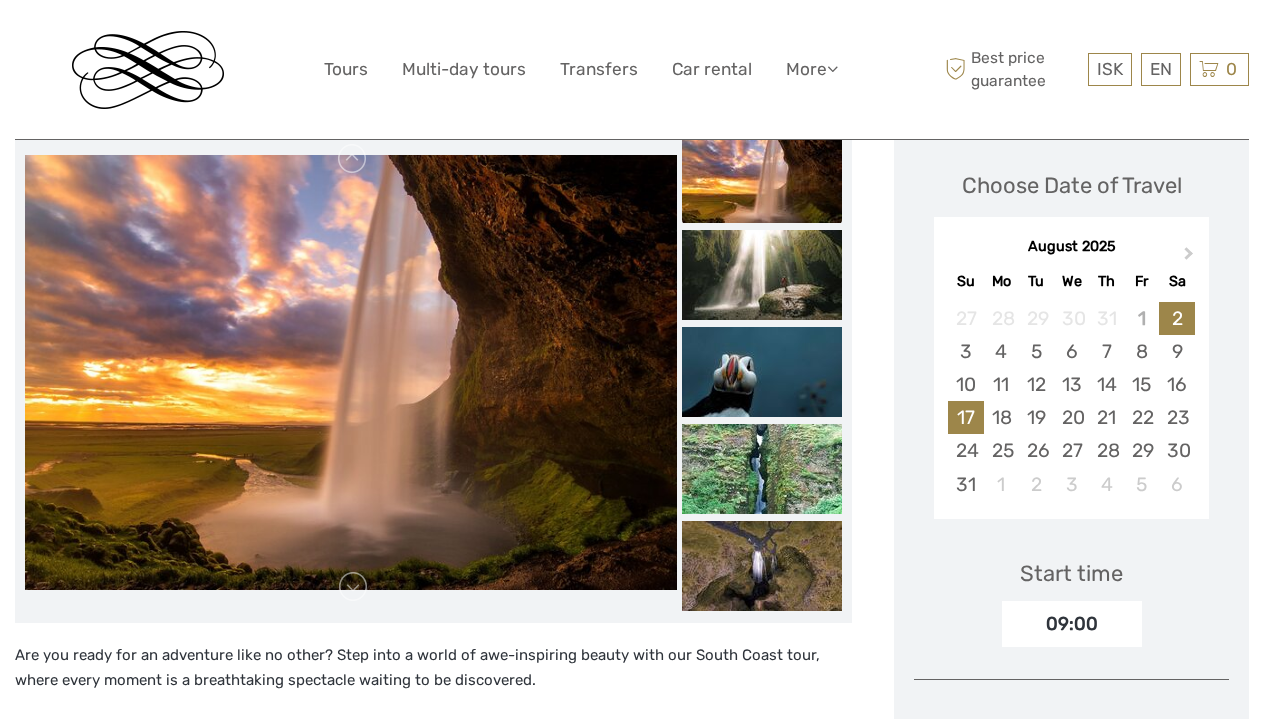 click on "17" at bounding box center [965, 417] 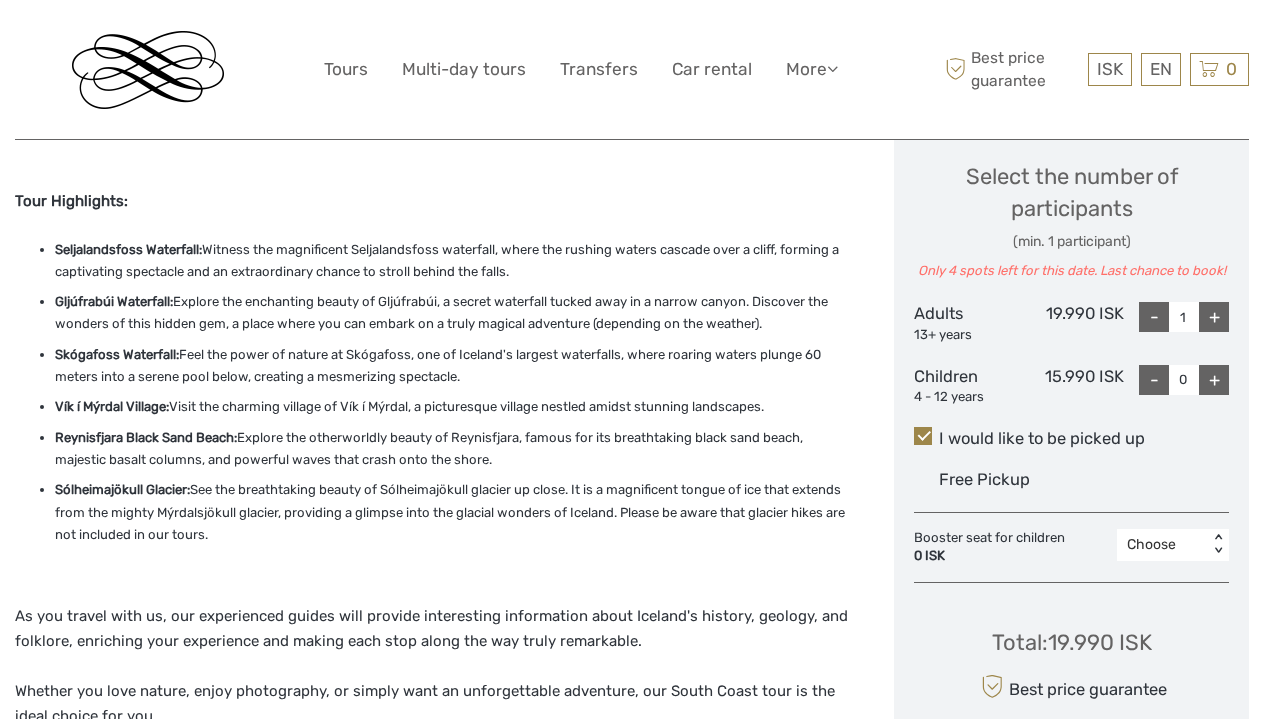 scroll, scrollTop: 863, scrollLeft: 0, axis: vertical 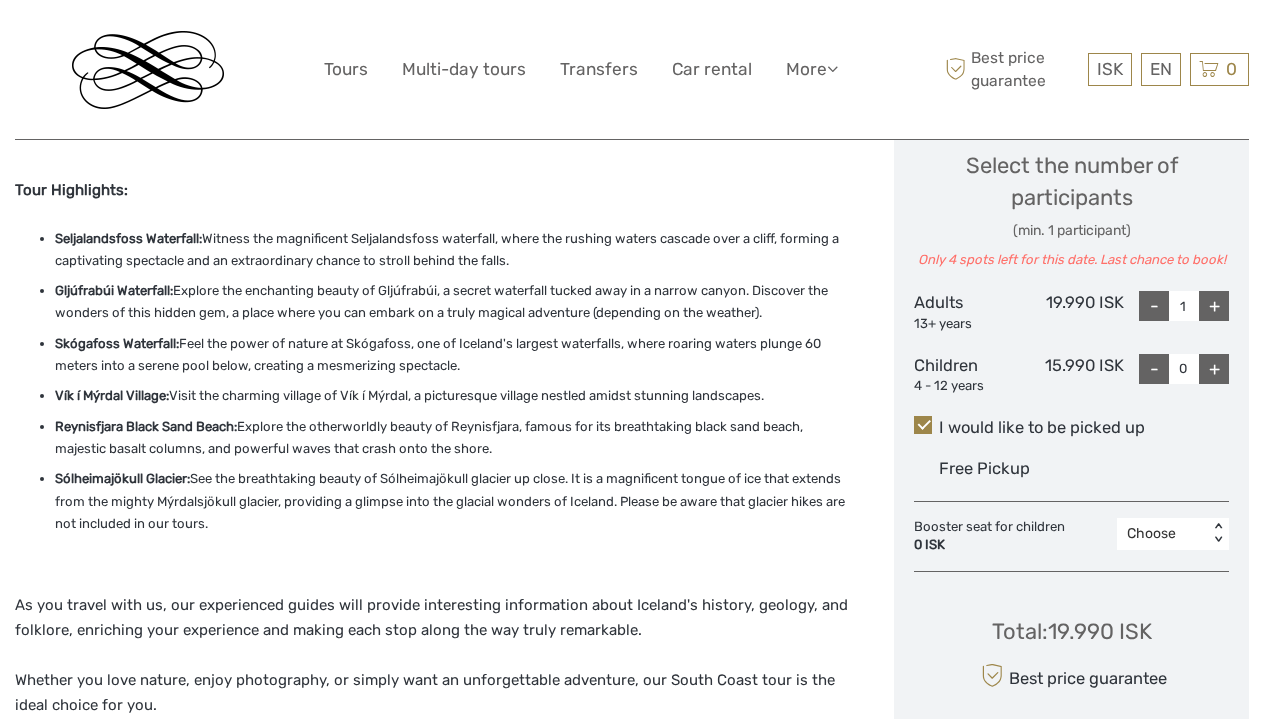 click on "+" at bounding box center [1214, 306] 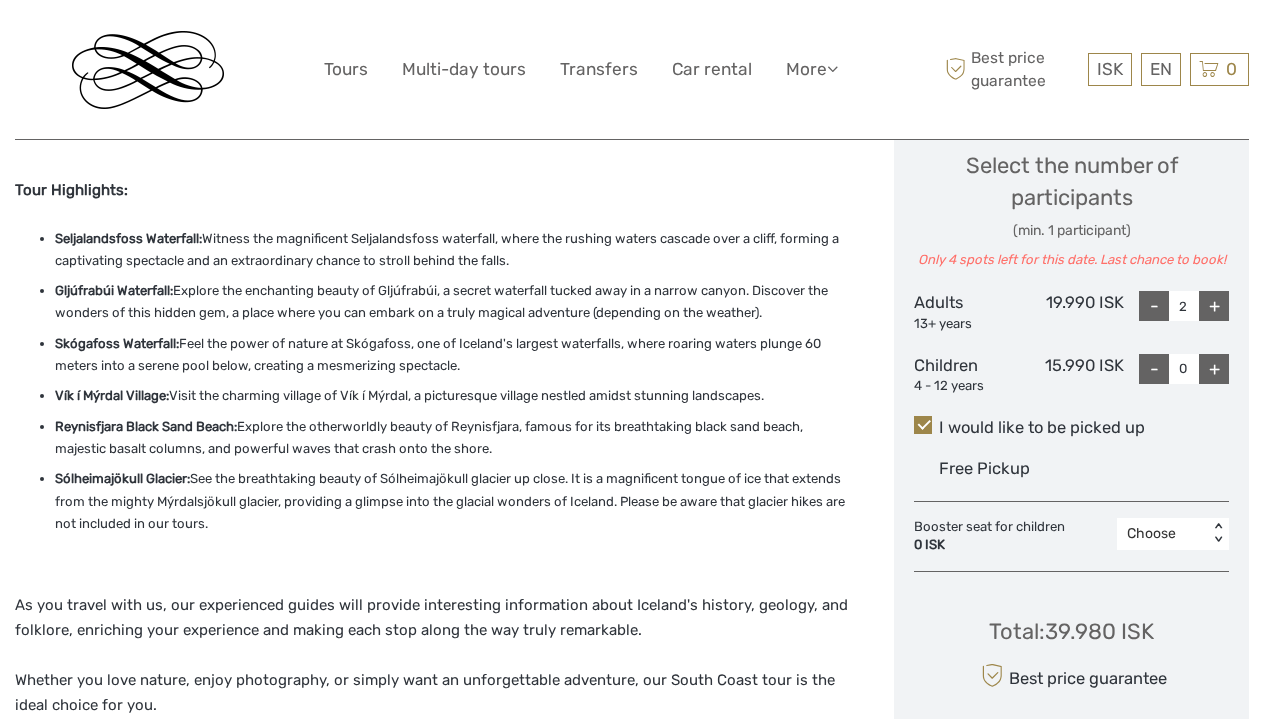 click on "+" at bounding box center [1214, 306] 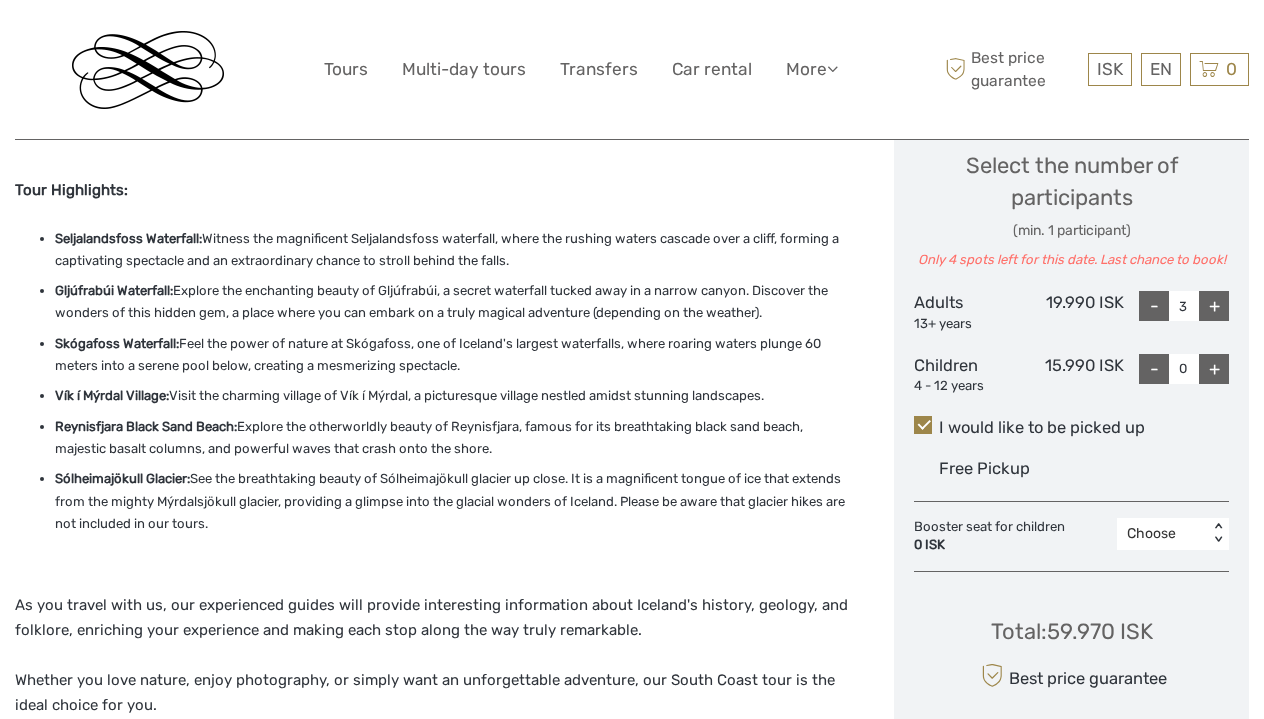 click on "+" at bounding box center (1214, 306) 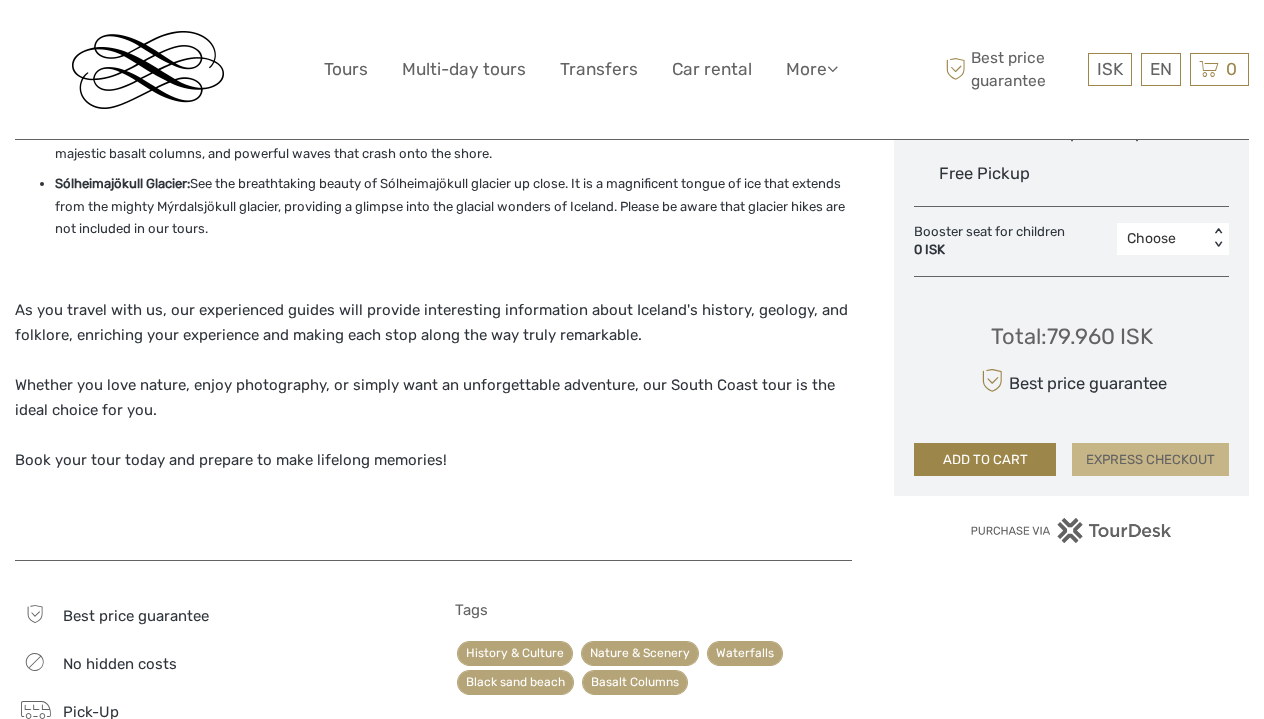 scroll, scrollTop: 1157, scrollLeft: 0, axis: vertical 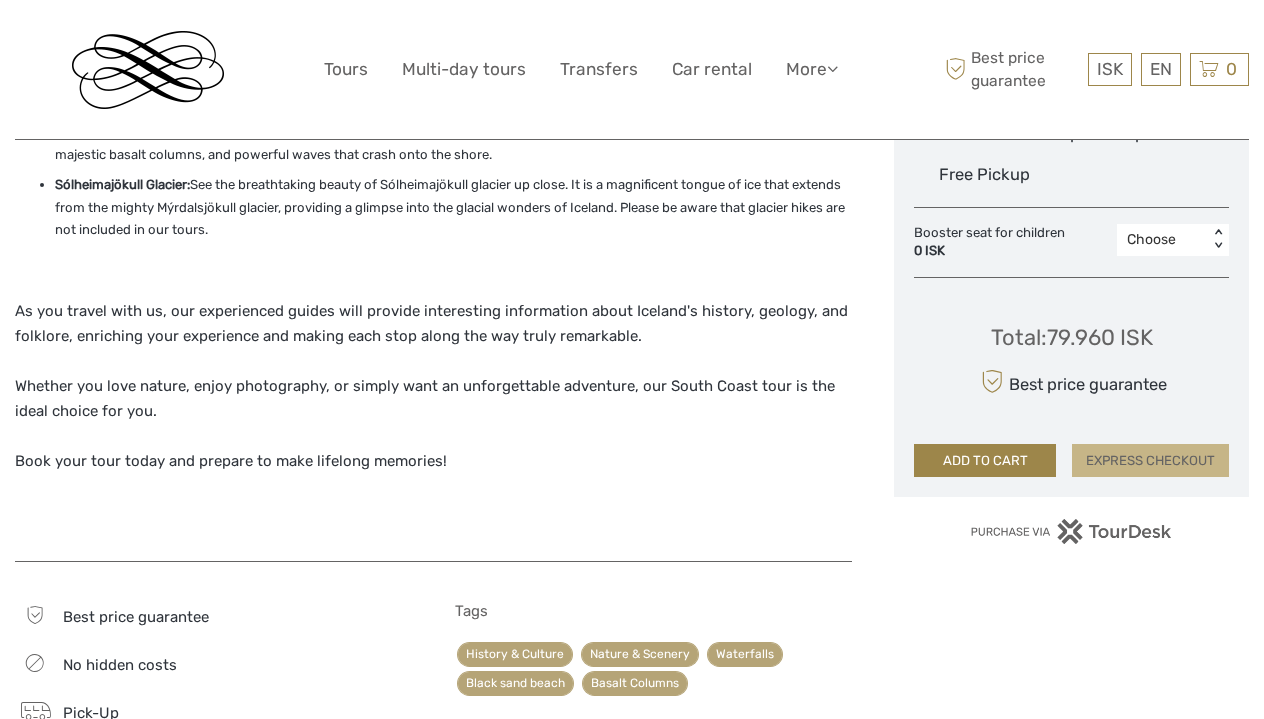 click on "EXPRESS CHECKOUT" at bounding box center [1150, 461] 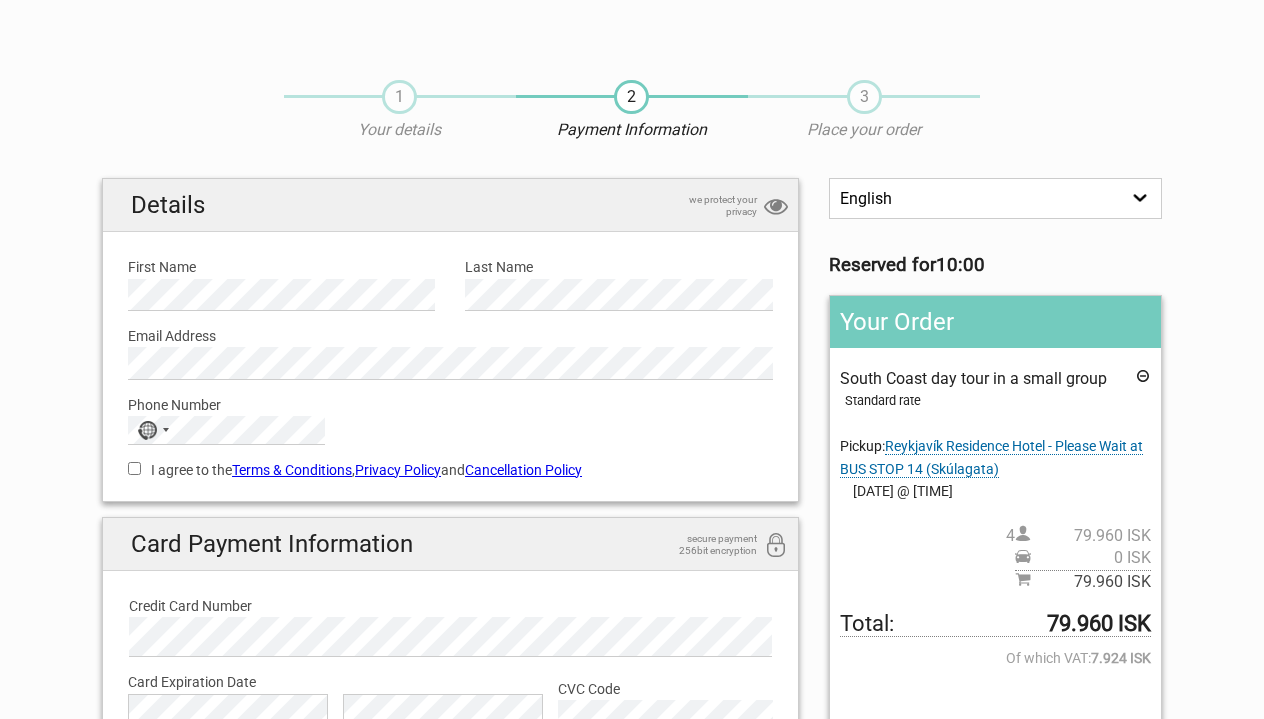 scroll, scrollTop: 0, scrollLeft: 0, axis: both 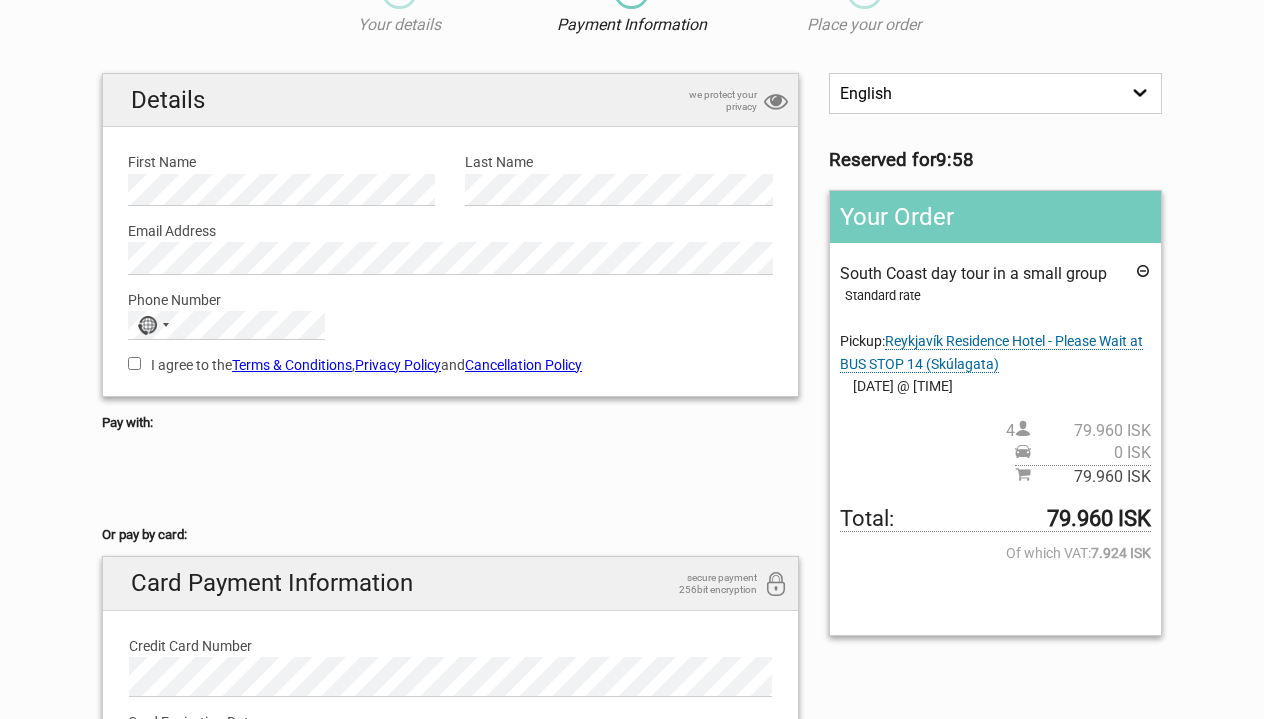 click on "Reykjavík Residence Hotel - Please Wait at BUS STOP 14 (Skúlagata)" at bounding box center [991, 352] 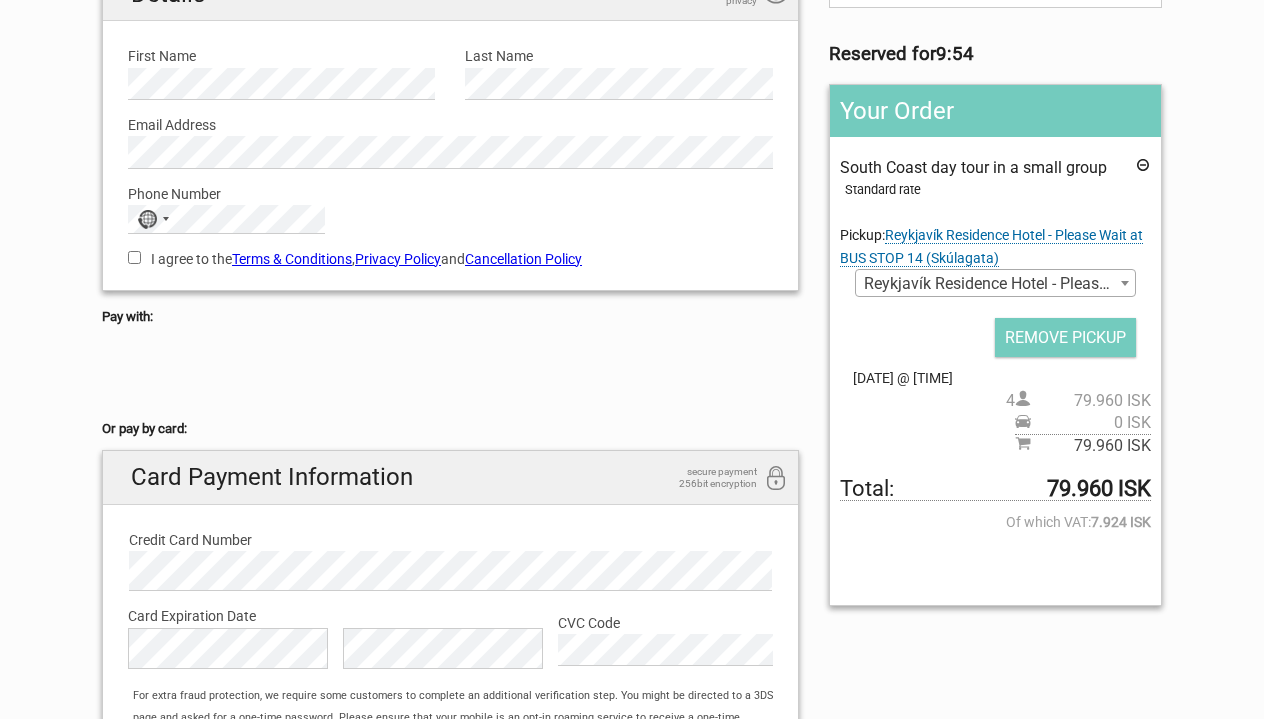 scroll, scrollTop: 219, scrollLeft: 0, axis: vertical 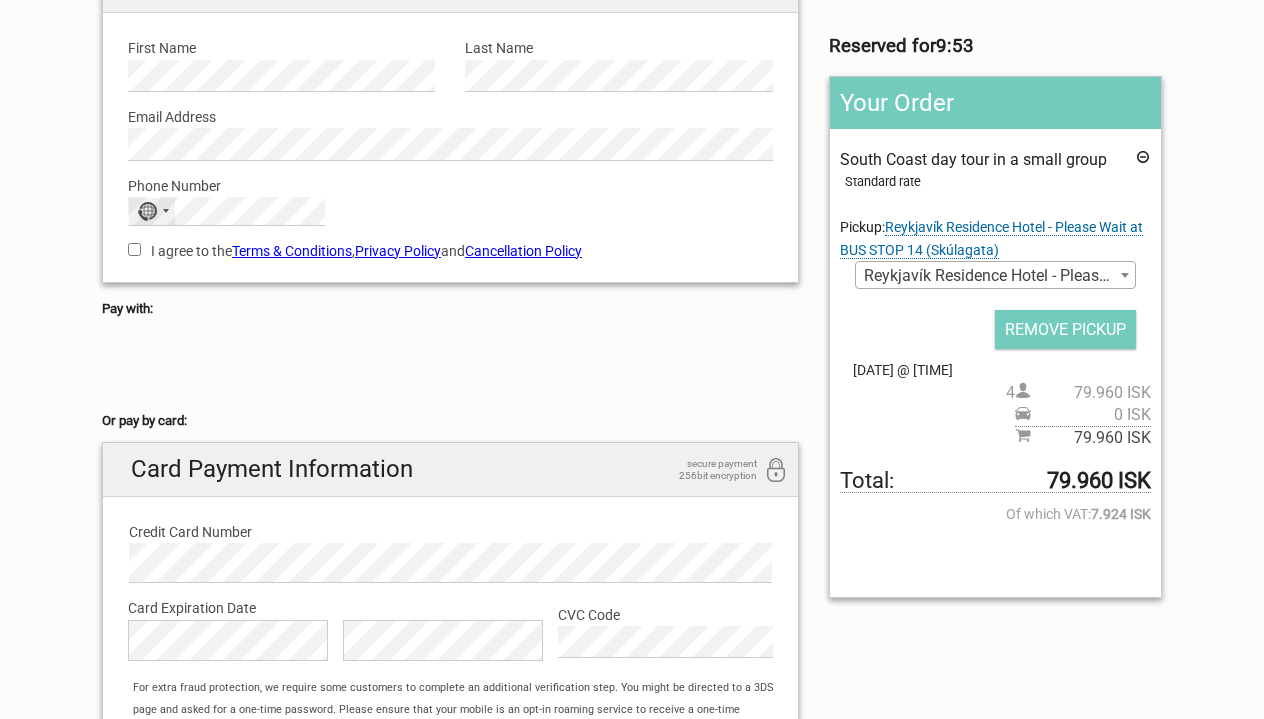 click on "No country selected" at bounding box center (147, 211) 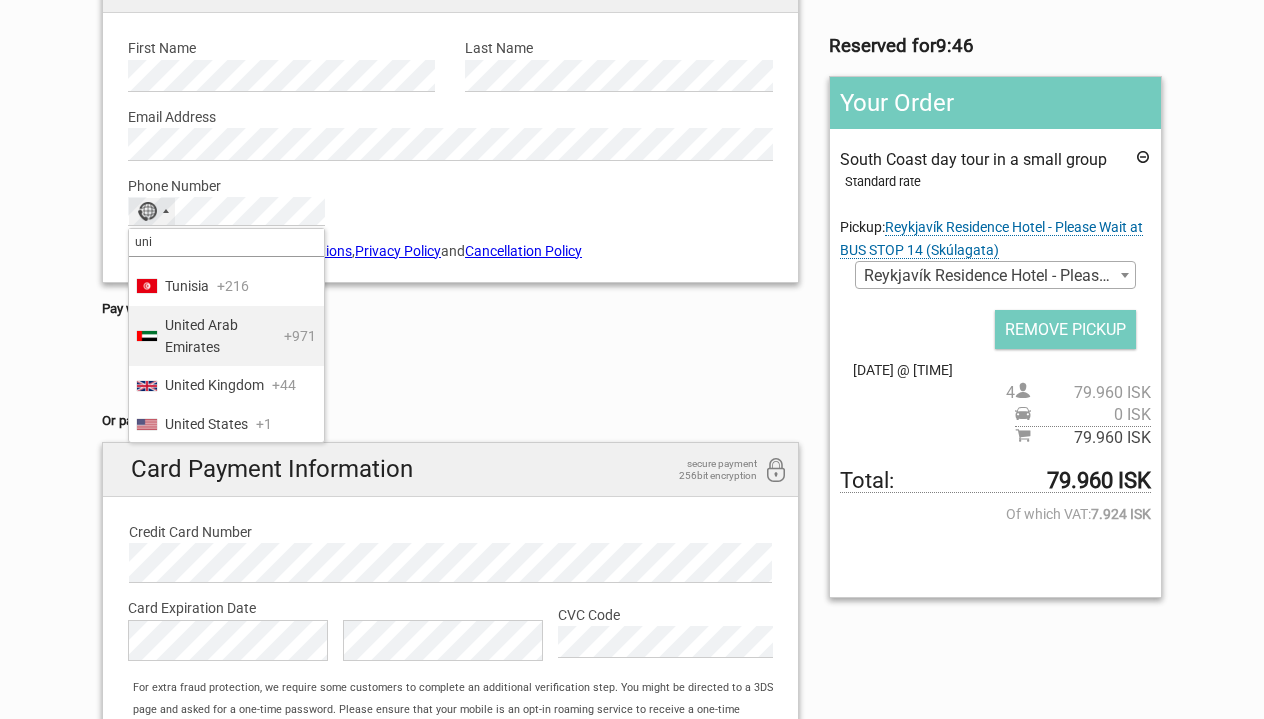 scroll, scrollTop: 27, scrollLeft: 0, axis: vertical 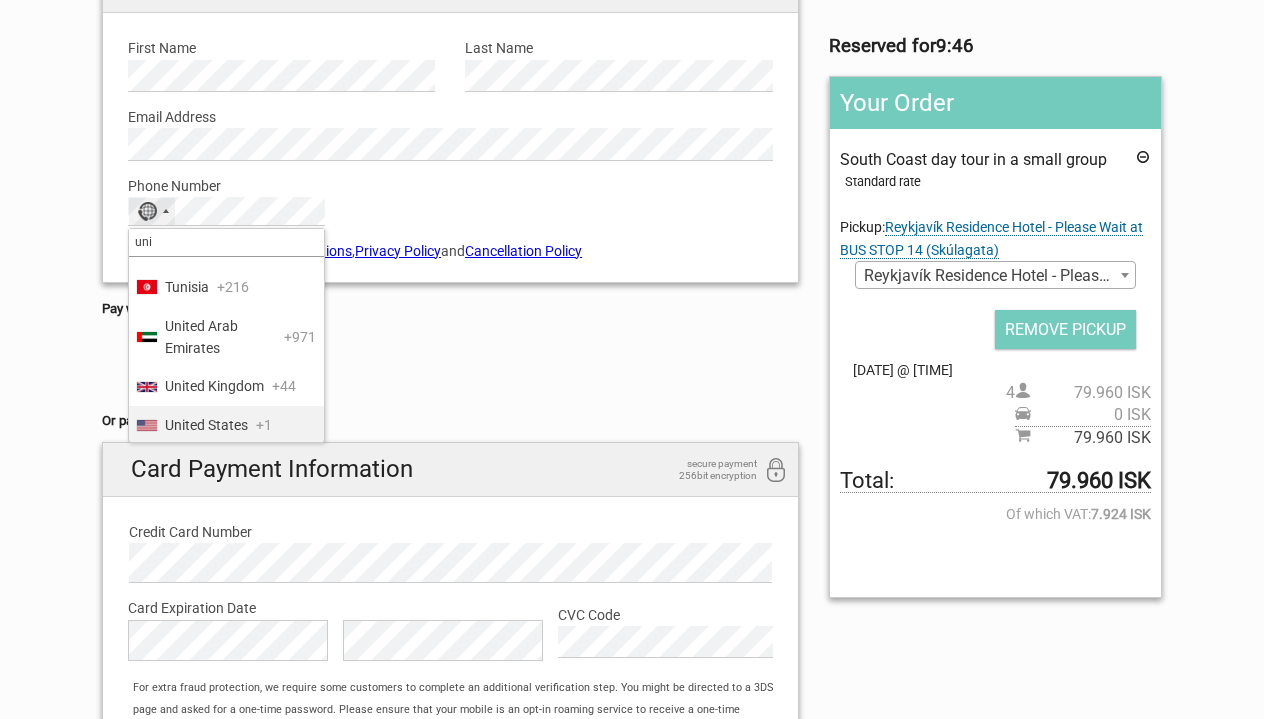 type on "uni" 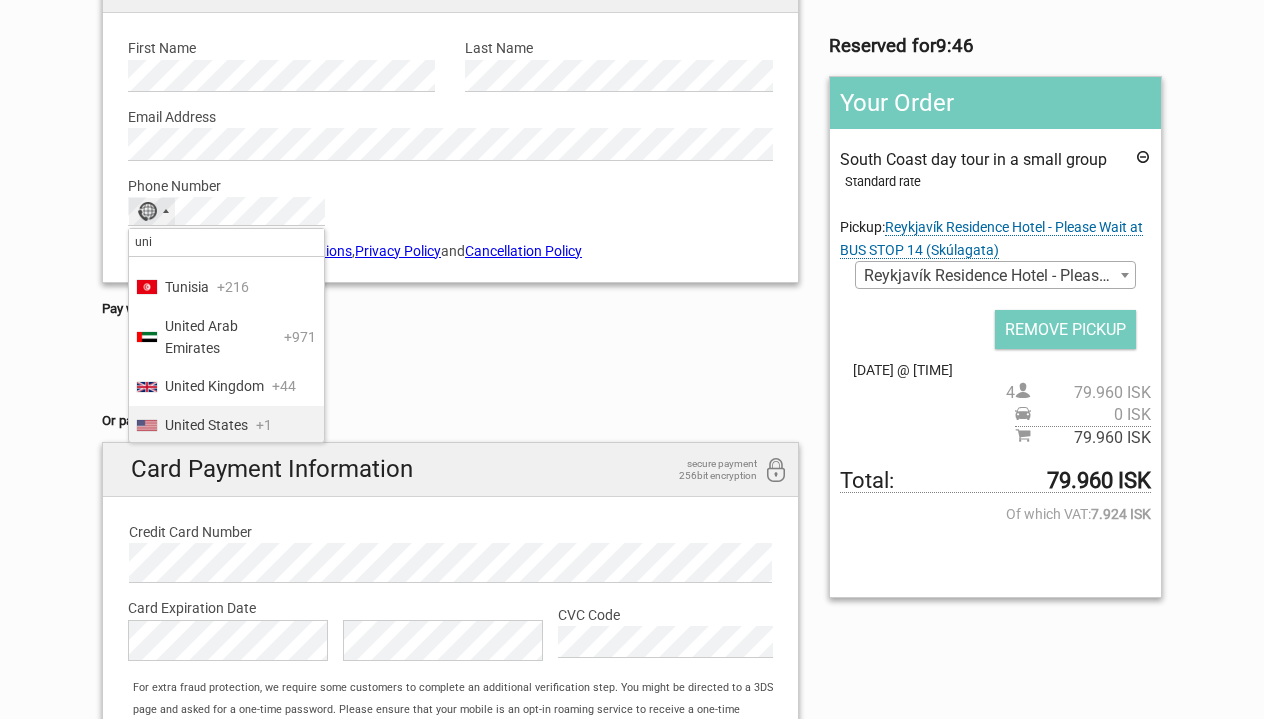 click on "United States" at bounding box center [206, 425] 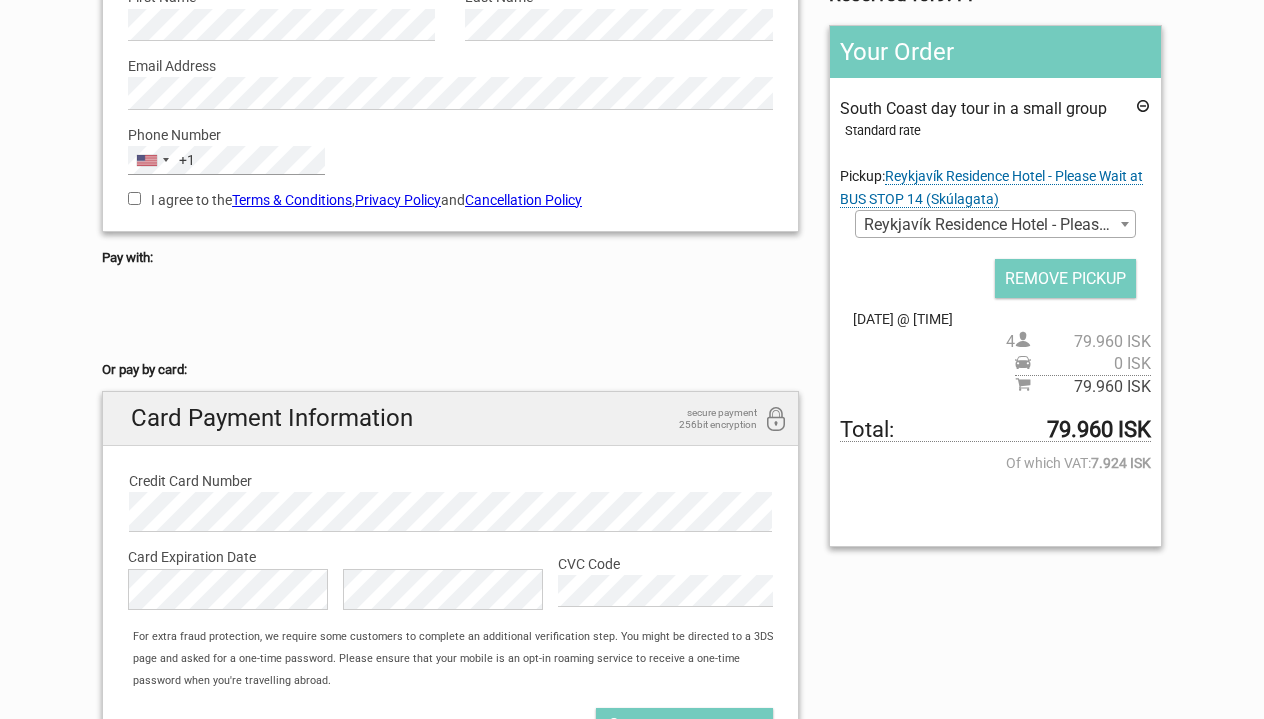 scroll, scrollTop: 276, scrollLeft: 0, axis: vertical 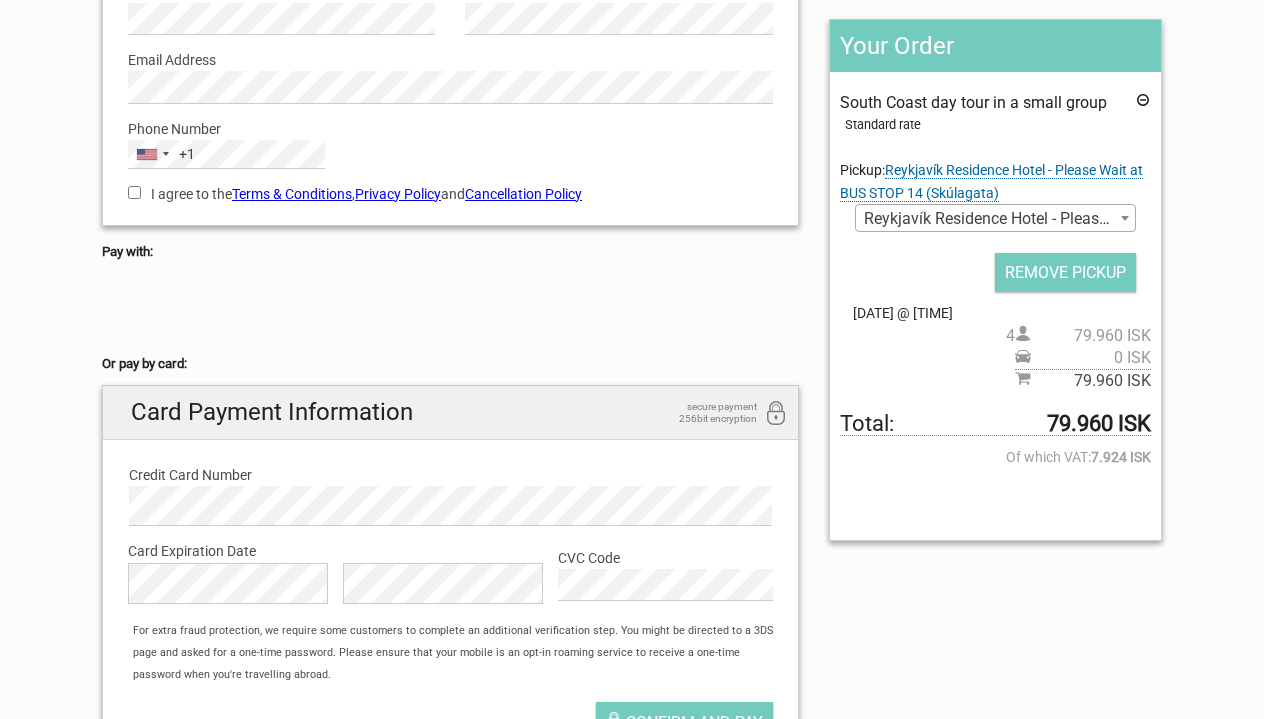 click on "I agree to the  Terms & Conditions ,  Privacy Policy  and  Cancellation Policy" at bounding box center (134, 192) 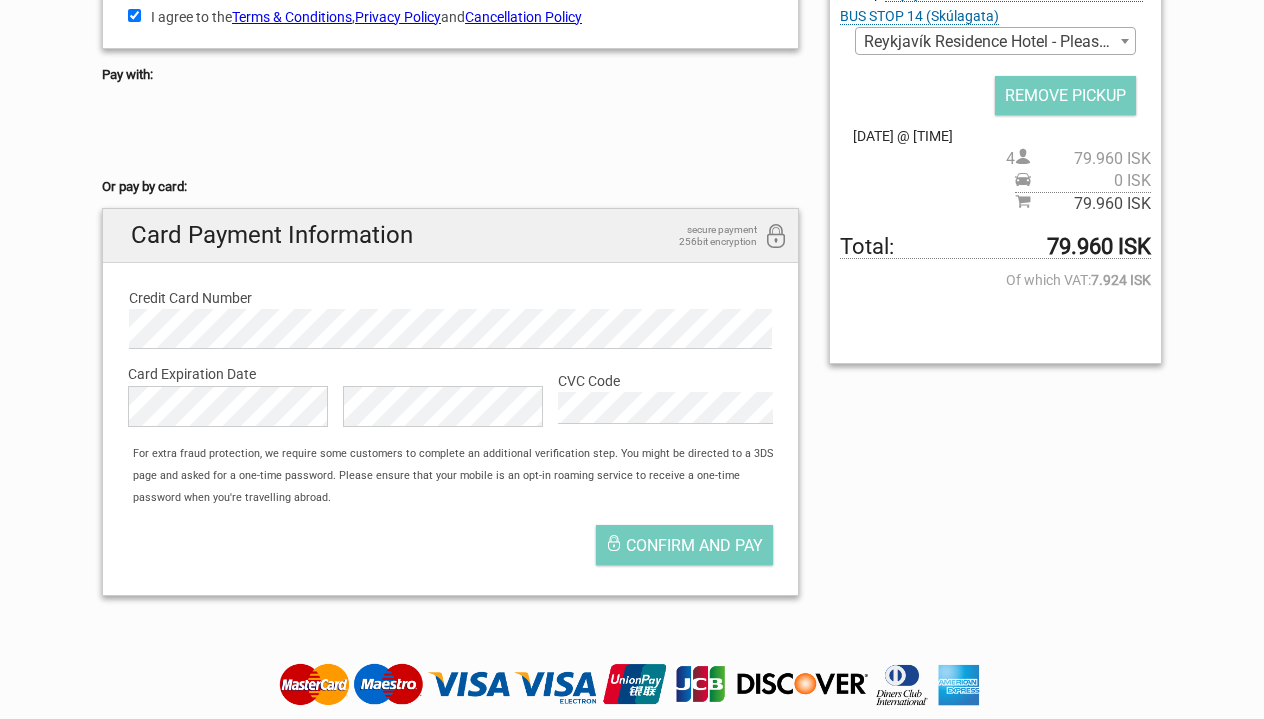 scroll, scrollTop: 442, scrollLeft: 0, axis: vertical 